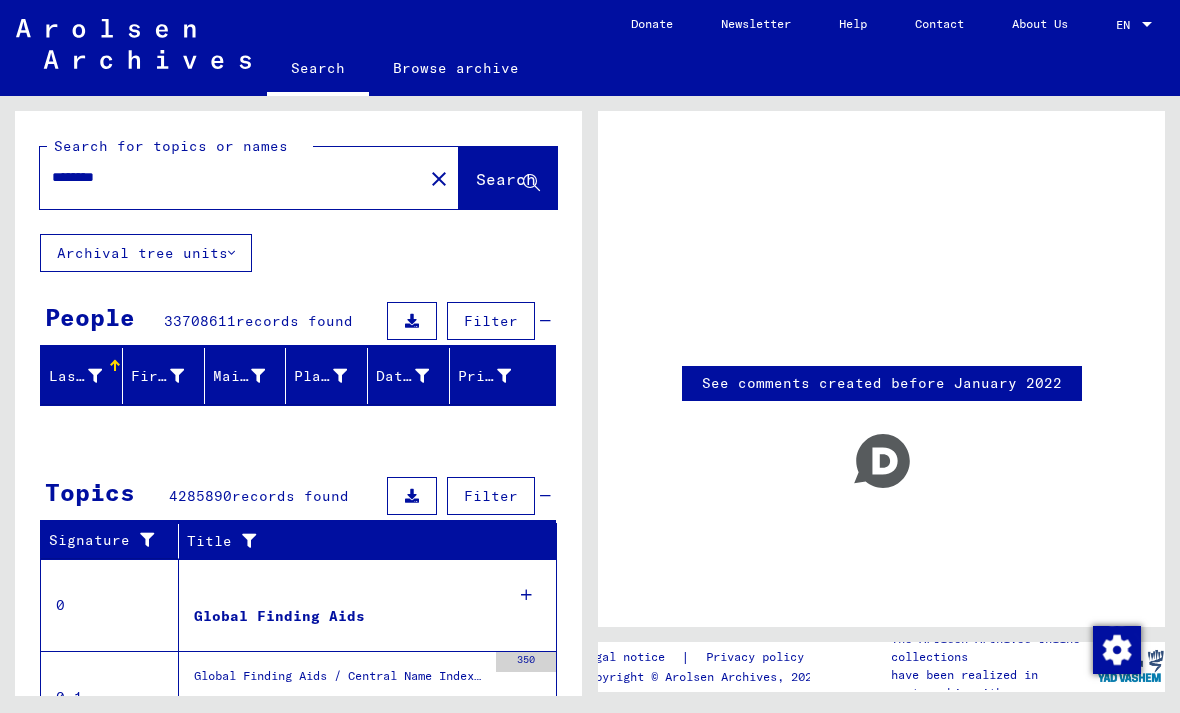 scroll, scrollTop: 0, scrollLeft: 0, axis: both 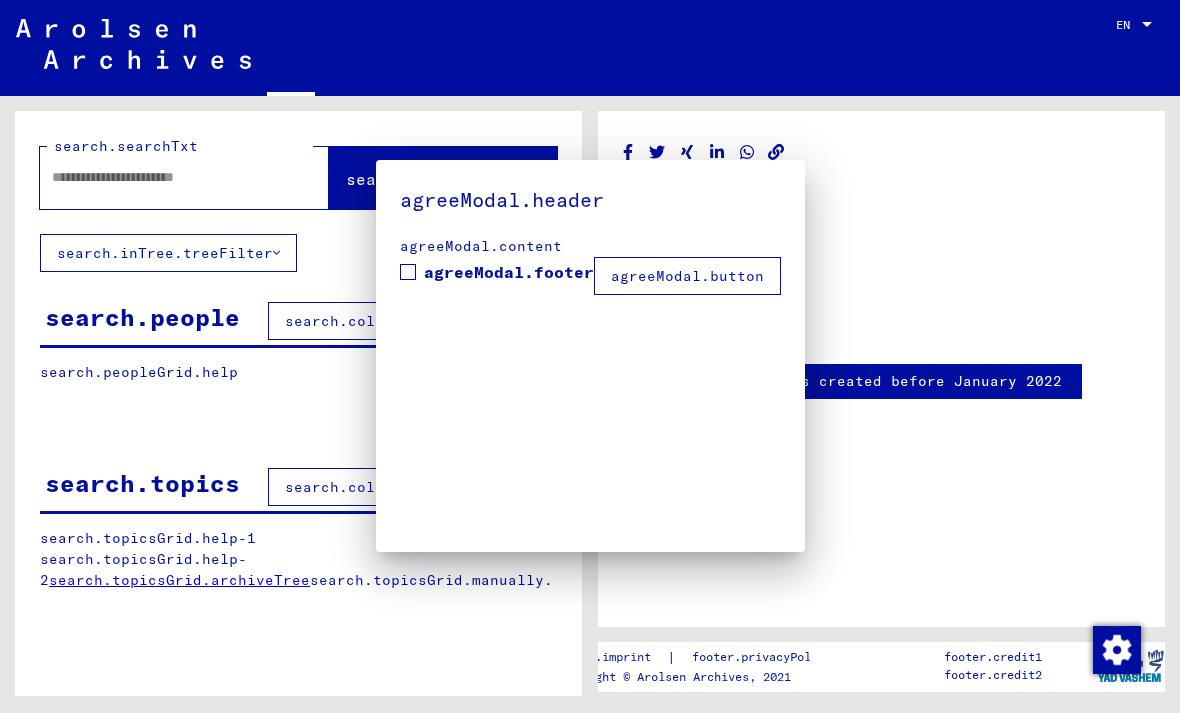 type on "********" 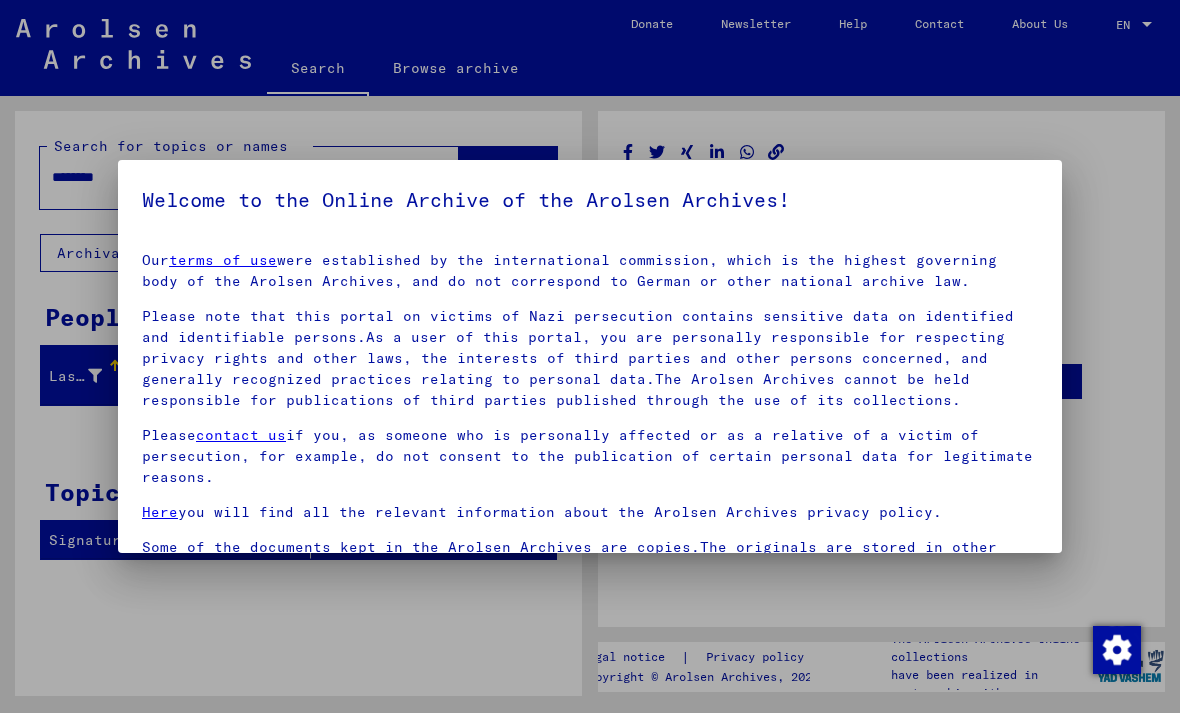 click at bounding box center [590, 356] 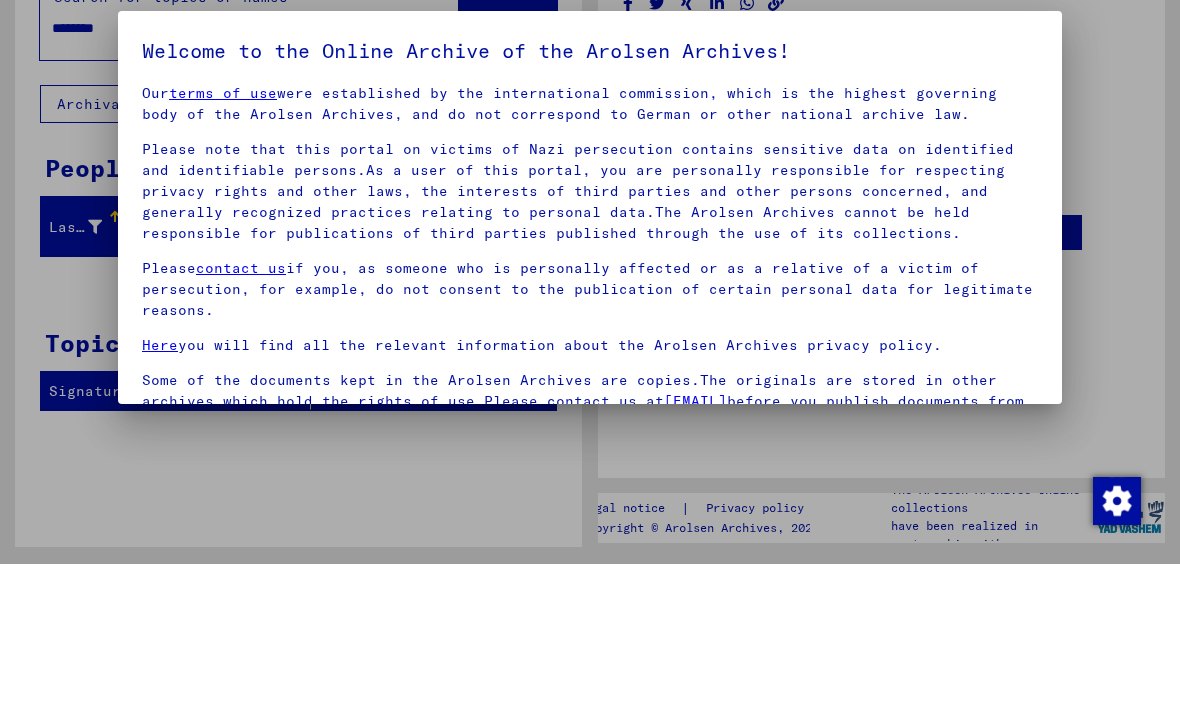 scroll, scrollTop: 17, scrollLeft: 0, axis: vertical 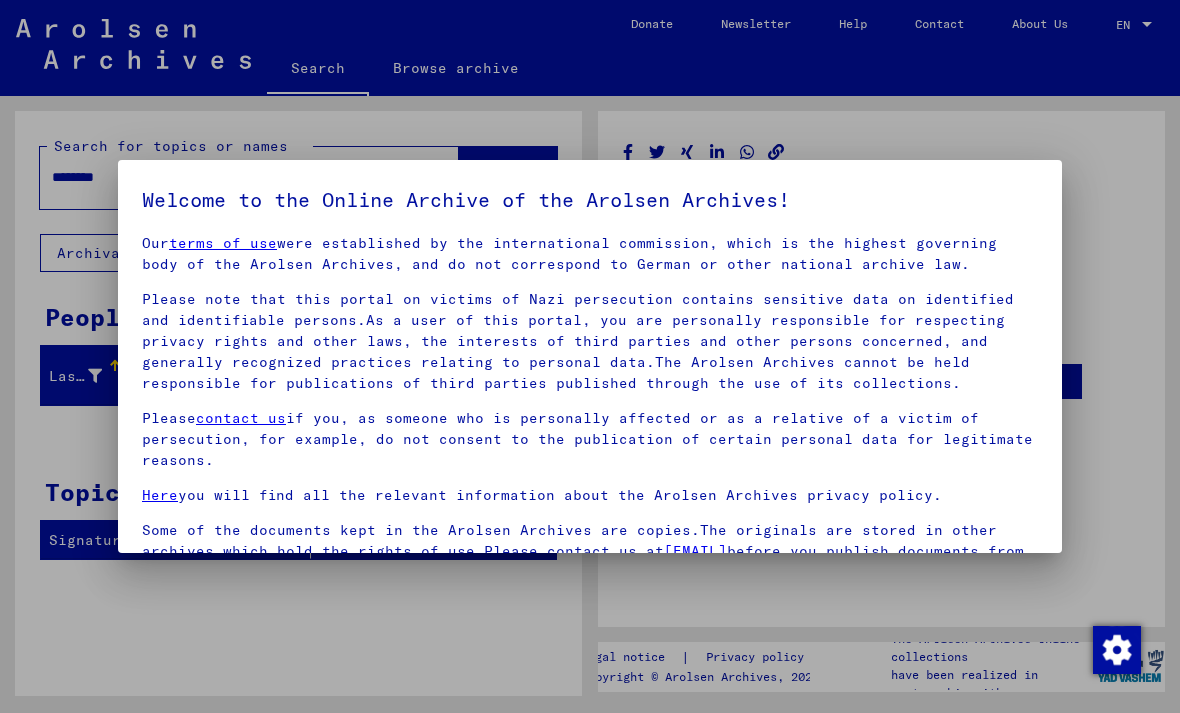 click at bounding box center [590, 356] 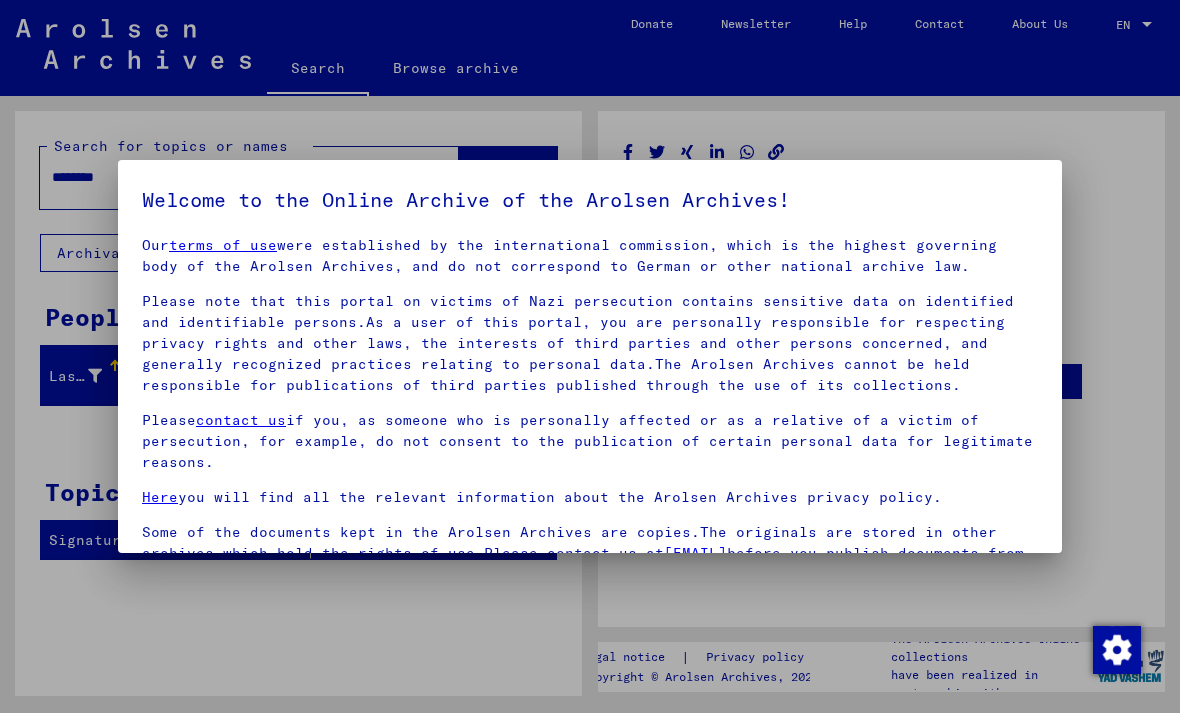 click at bounding box center (1117, 650) 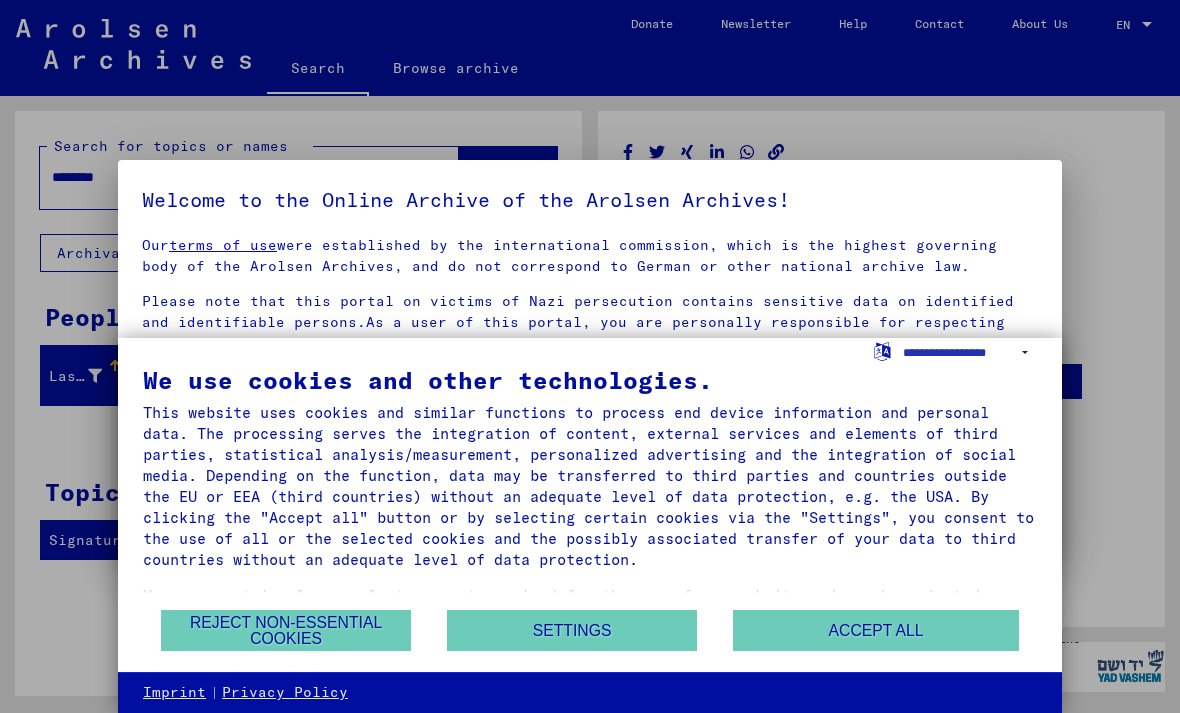 click on "Accept all" at bounding box center [876, 630] 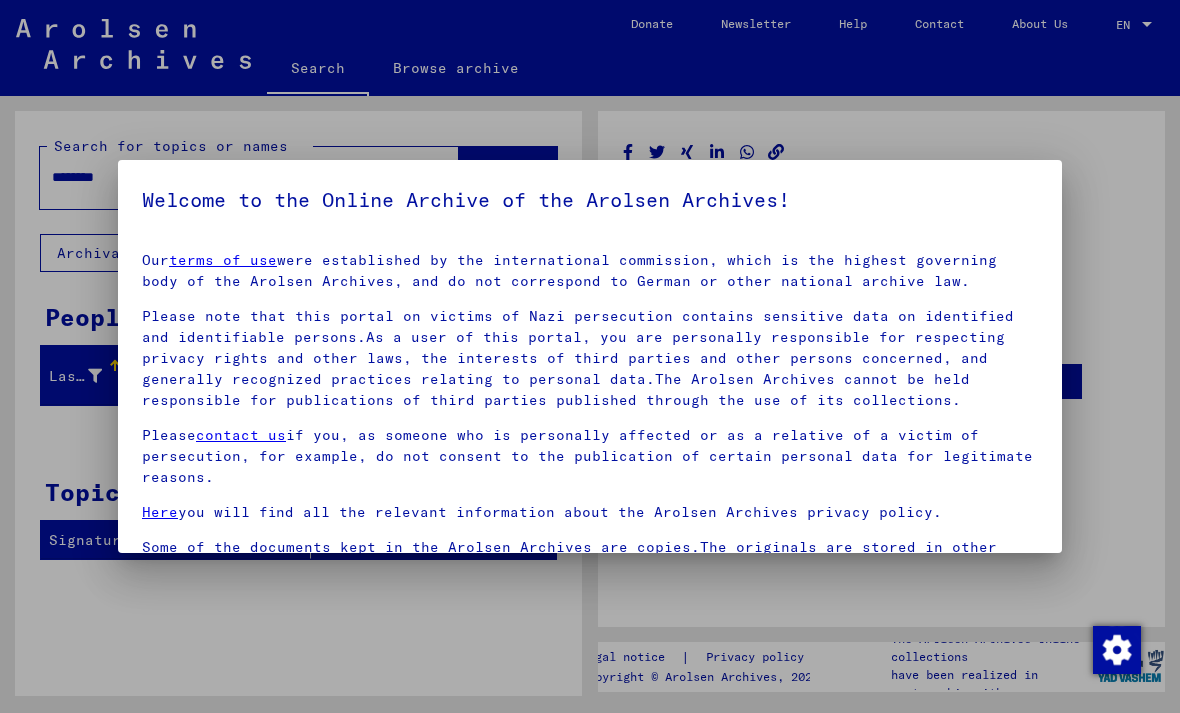 scroll, scrollTop: 0, scrollLeft: 0, axis: both 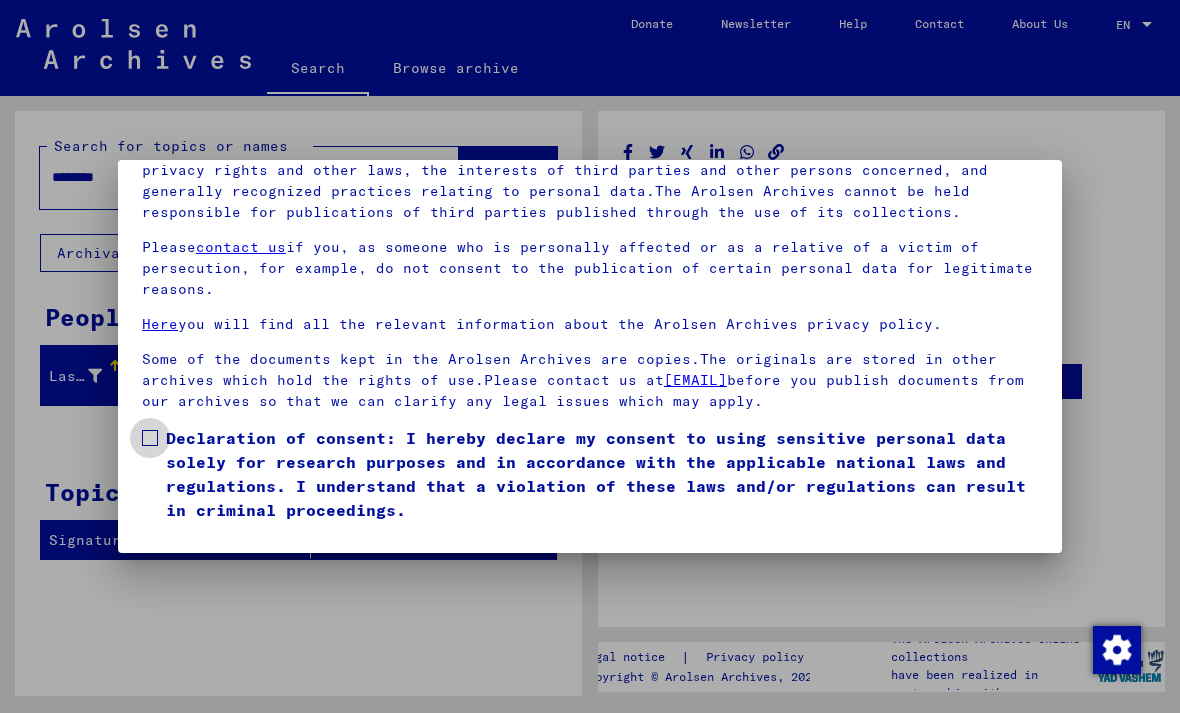click on "Declaration of consent: I hereby declare my consent to using sensitive personal data solely for research purposes and in accordance with the applicable national laws and regulations. I understand that a violation of these laws and/or regulations can result in criminal proceedings." at bounding box center (590, 474) 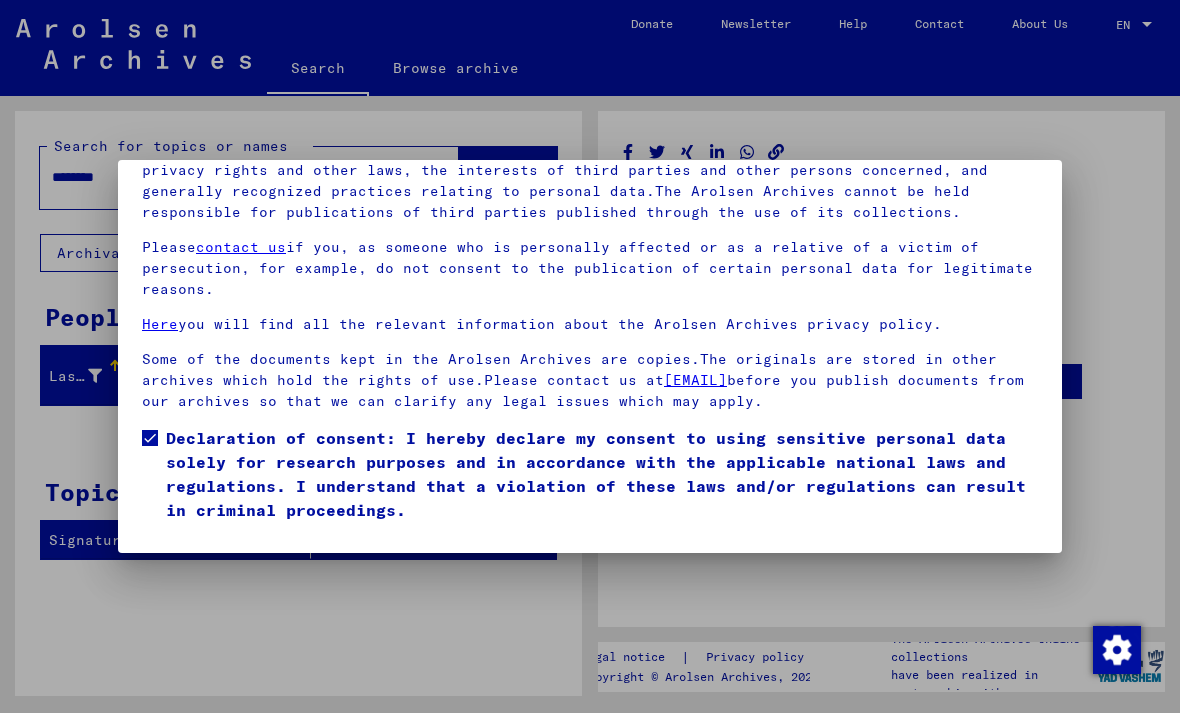 click on "I agree" at bounding box center [190, 551] 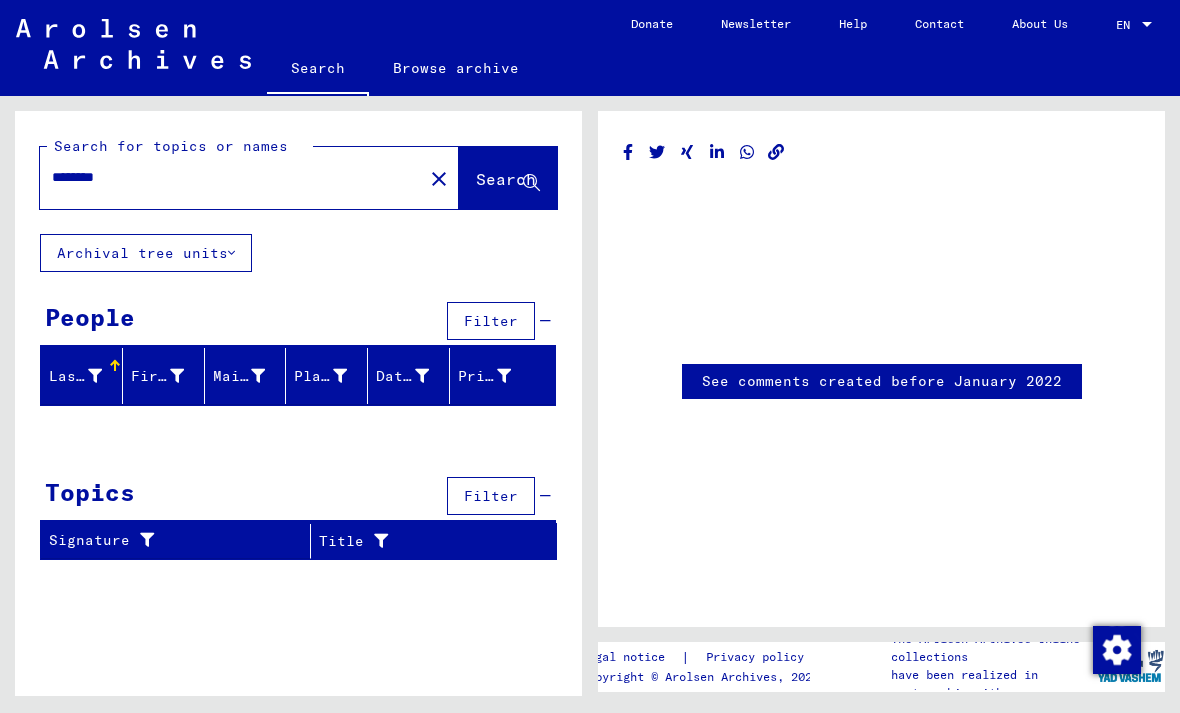 click on "Search" 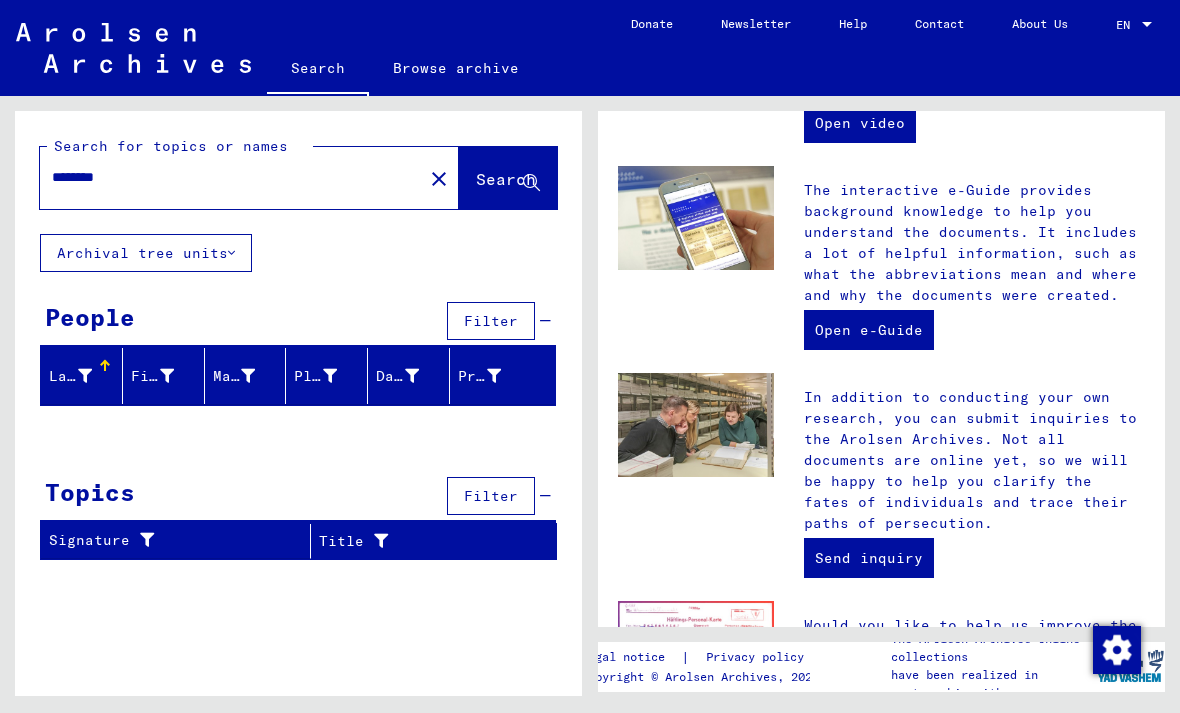 scroll, scrollTop: 584, scrollLeft: 0, axis: vertical 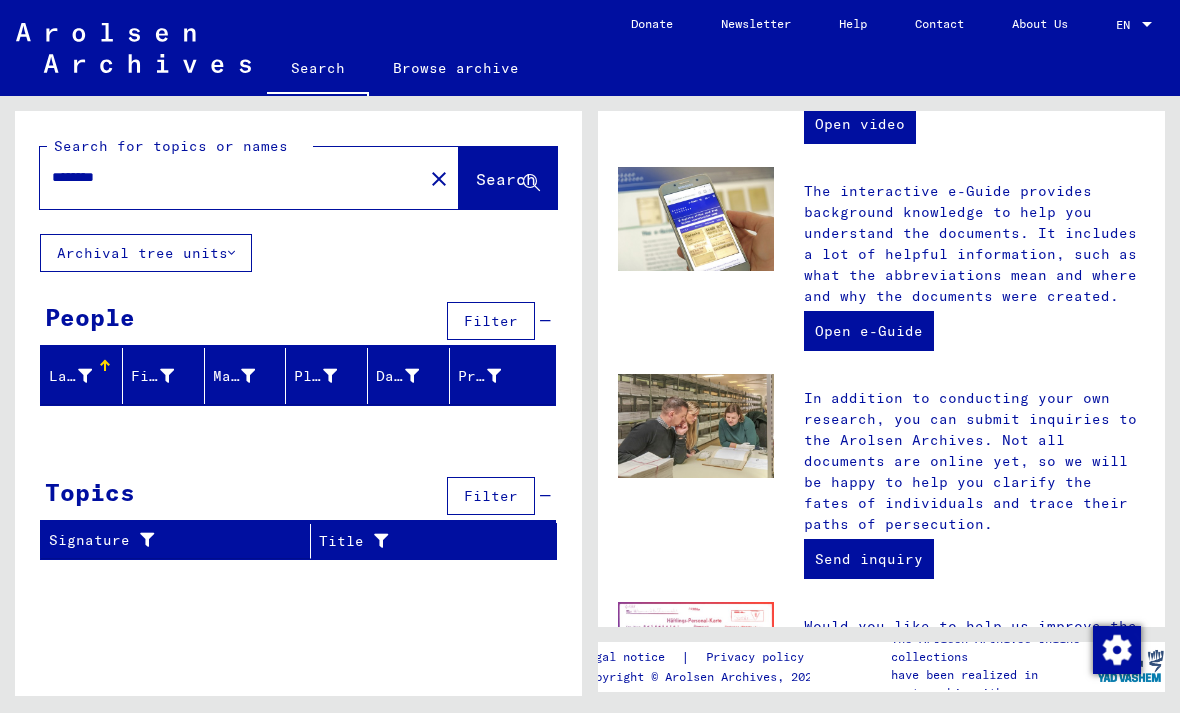 click on "********" at bounding box center [225, 177] 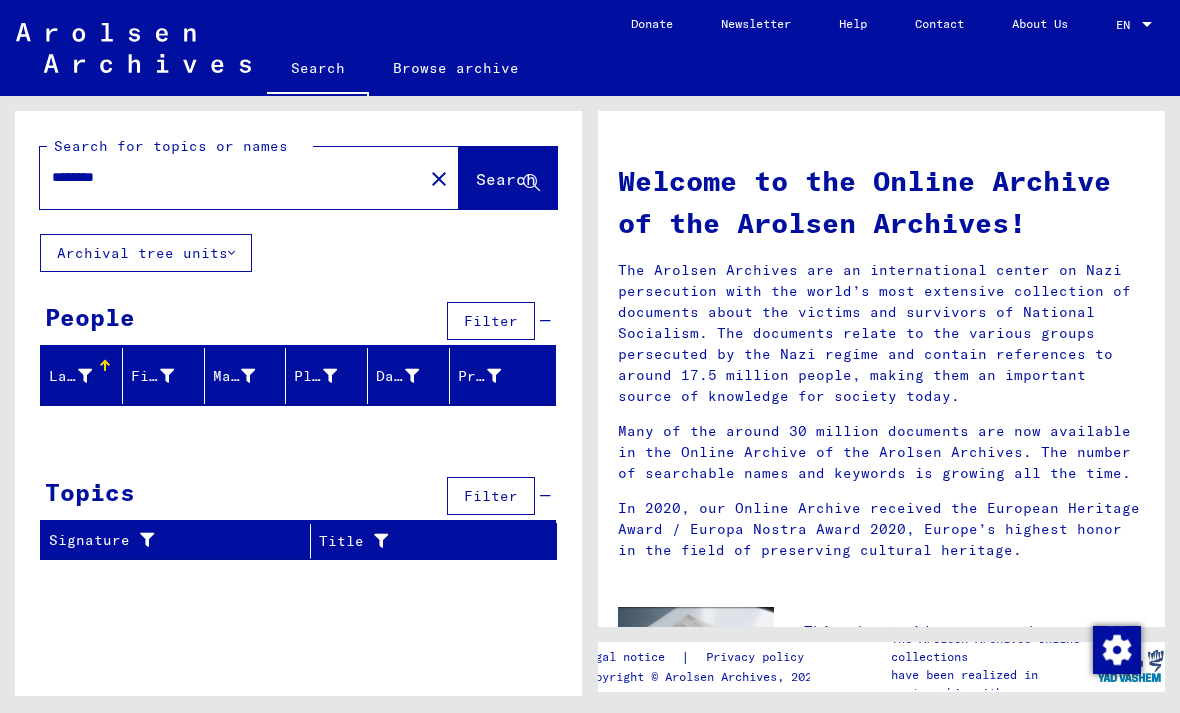 scroll, scrollTop: 18, scrollLeft: 0, axis: vertical 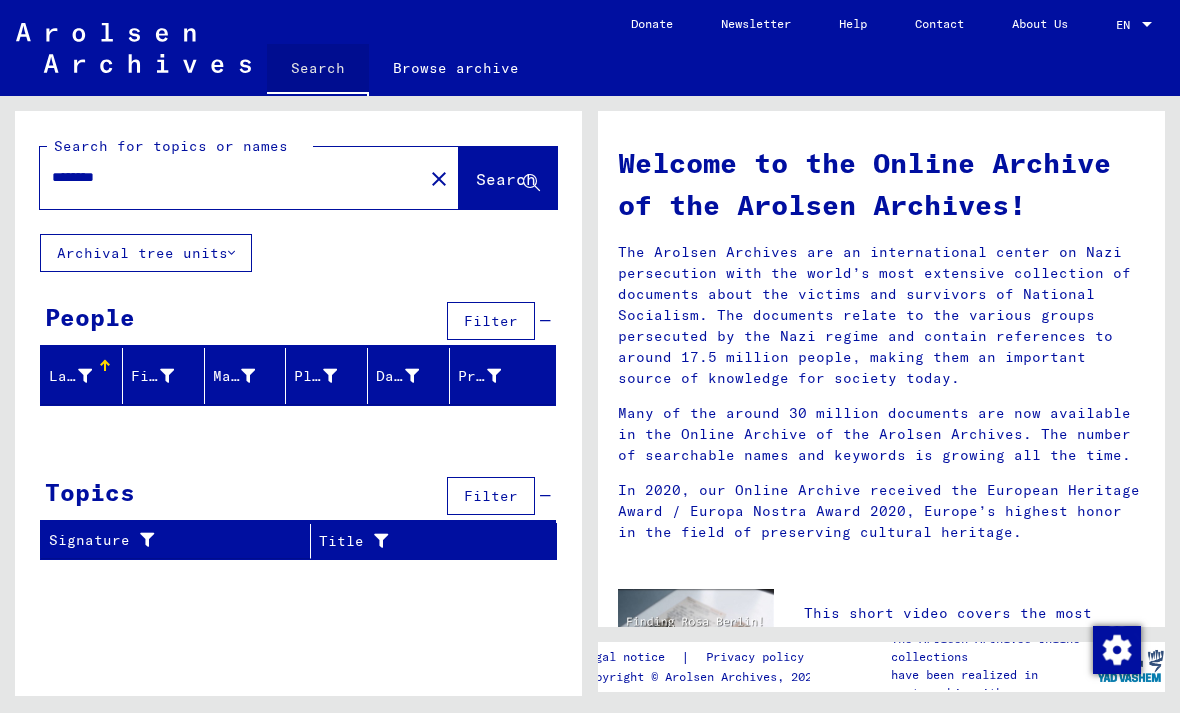 click on "Search" 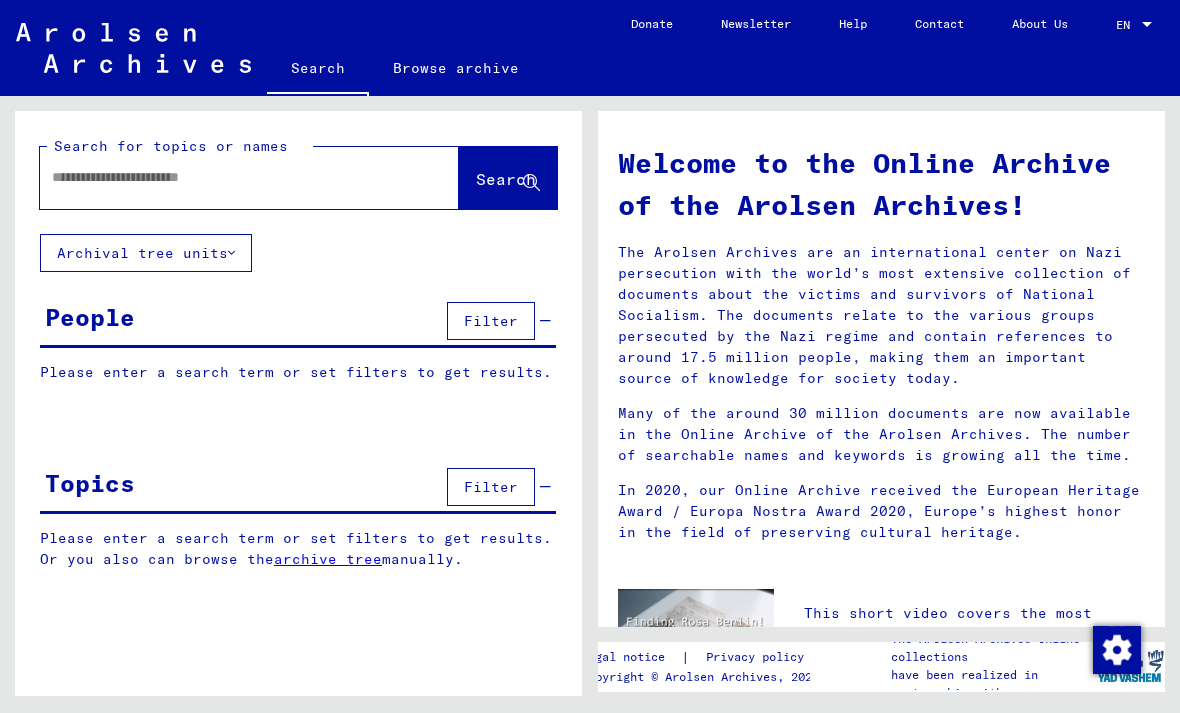 click on "People  Filter   Please enter a search term or set filters to get results.  Signature Last Name First Name Maiden Name Place of Birth Date of Birth Prisoner # Father (adoptive father) Mother (adoptive mother) Religion Nationality Occupaton Place of incarceration Date of decease Last residence Last residence (Country) Last residence (District) Last residence (Province) Last residence (Town) Last residence (Part of town) Last residence (Street) Last residence (House number) Signature Last Name First Name Maiden Name Place of Birth Date of Birth Prisoner #" at bounding box center [298, 355] 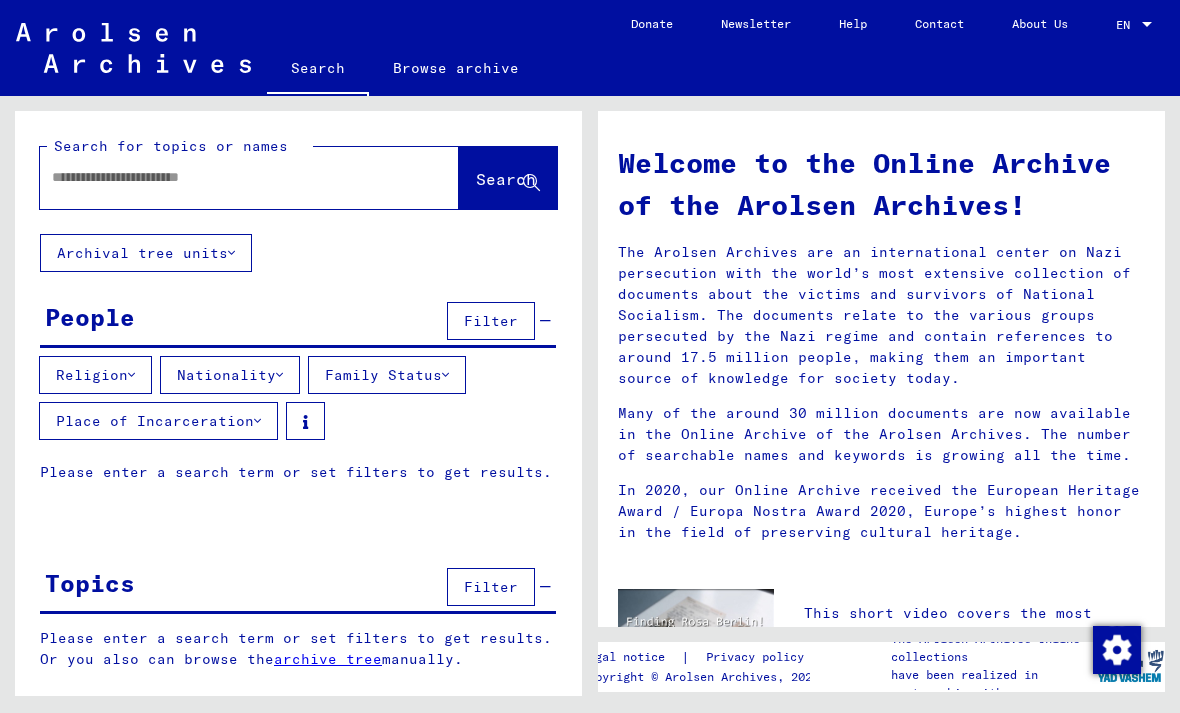 click on "Filter" at bounding box center (491, 587) 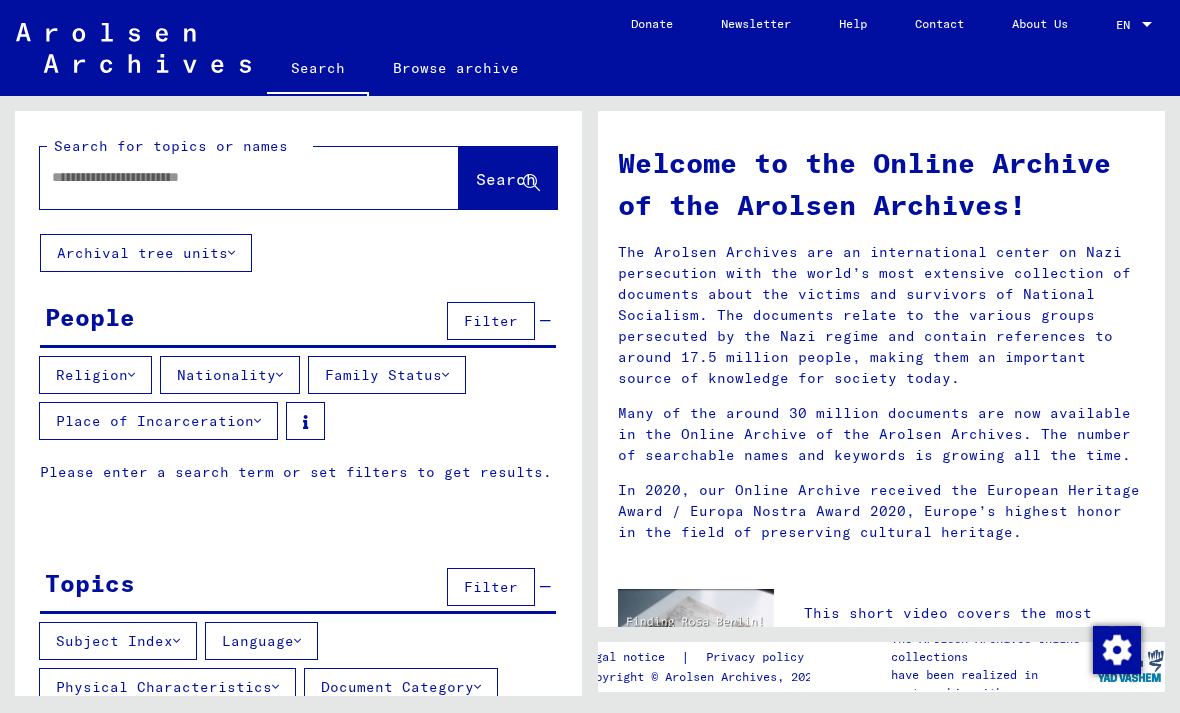 scroll, scrollTop: 0, scrollLeft: 0, axis: both 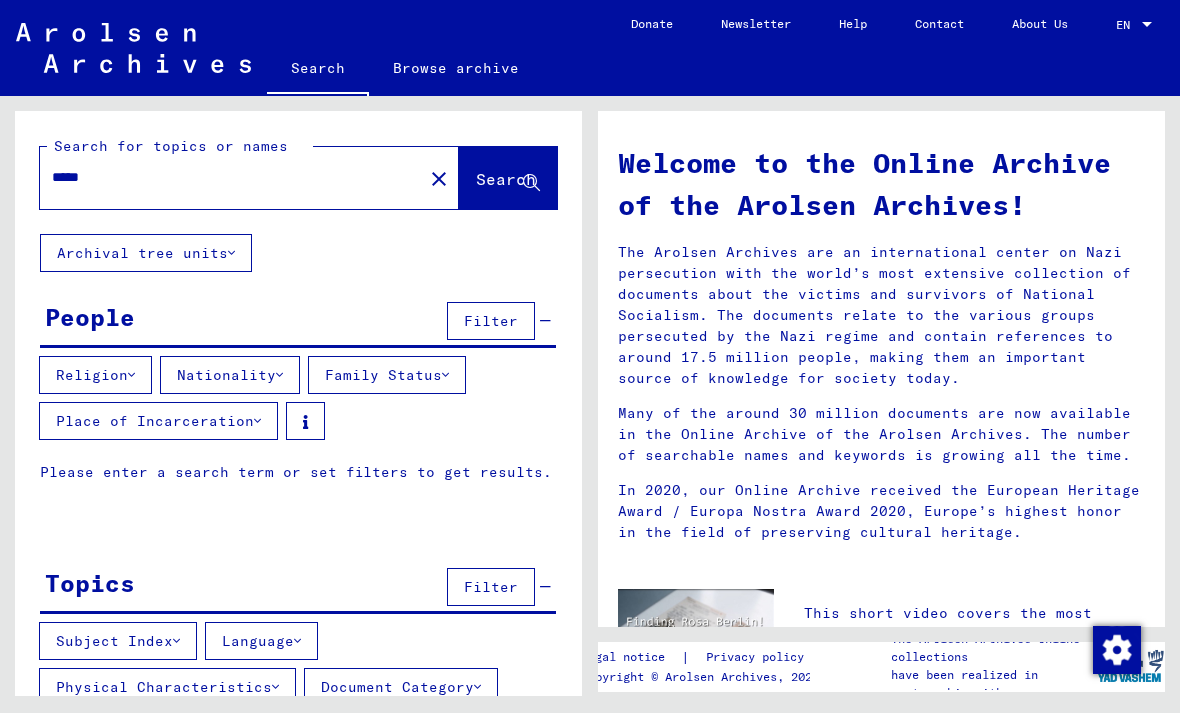 click on "Search" 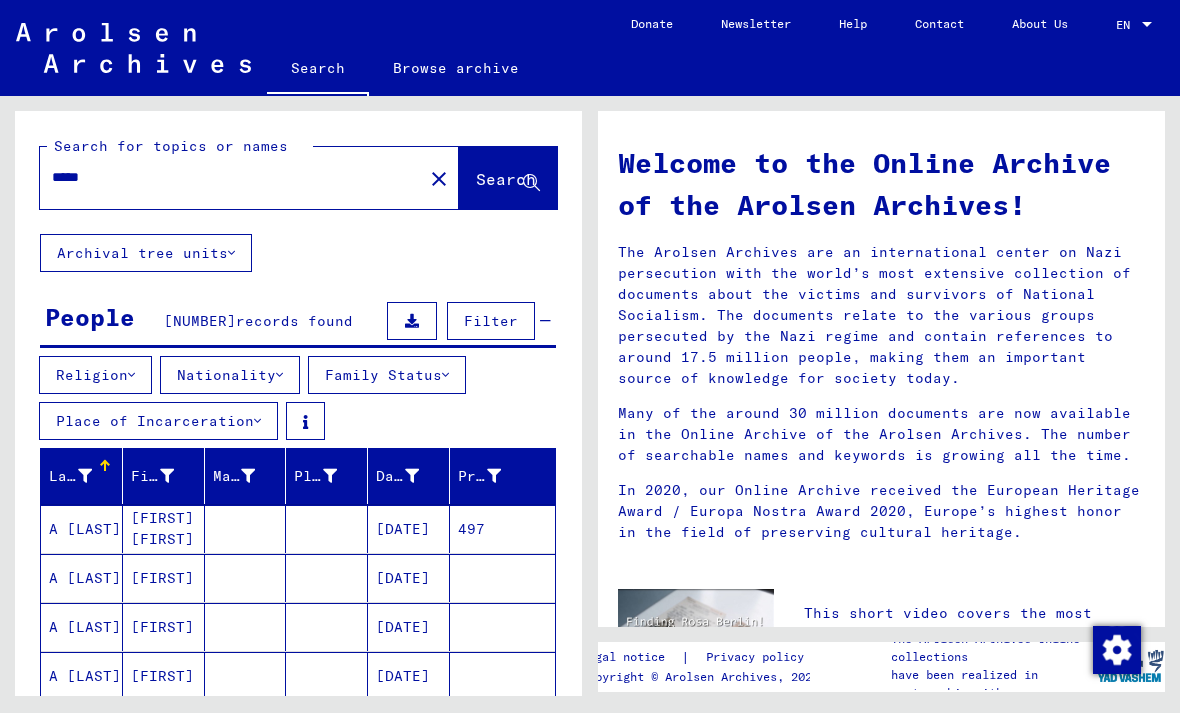 scroll, scrollTop: 0, scrollLeft: 0, axis: both 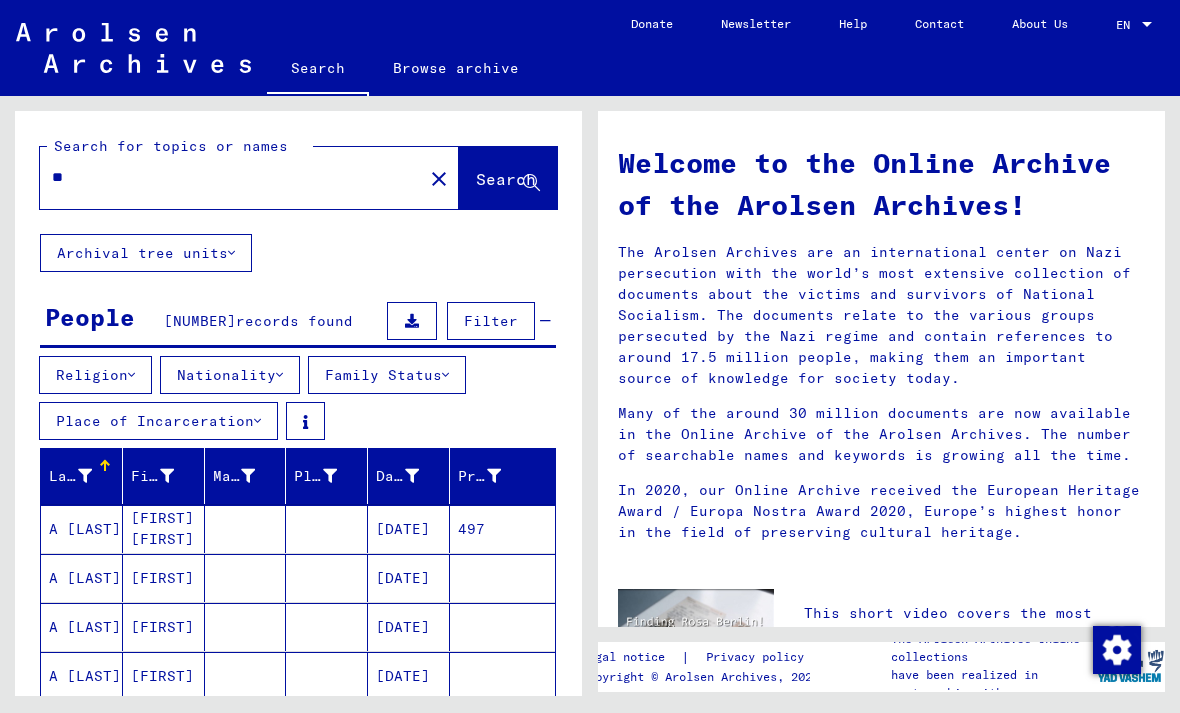 type on "*" 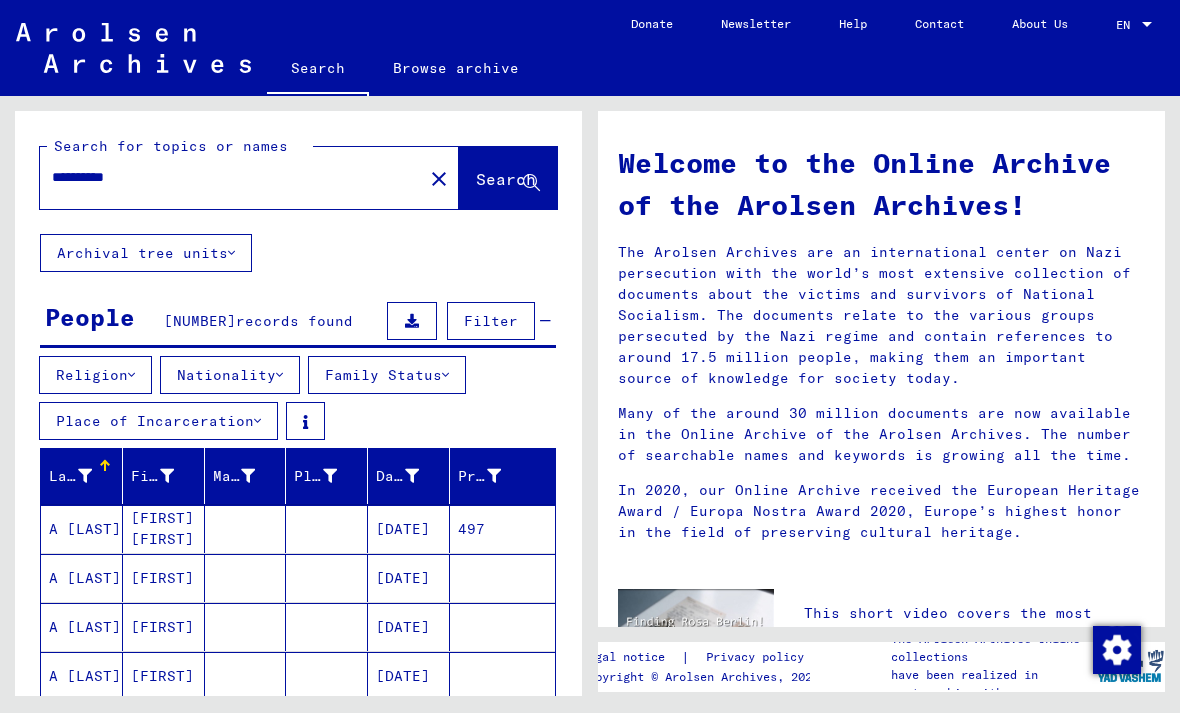 click on "Search   Browse archive" 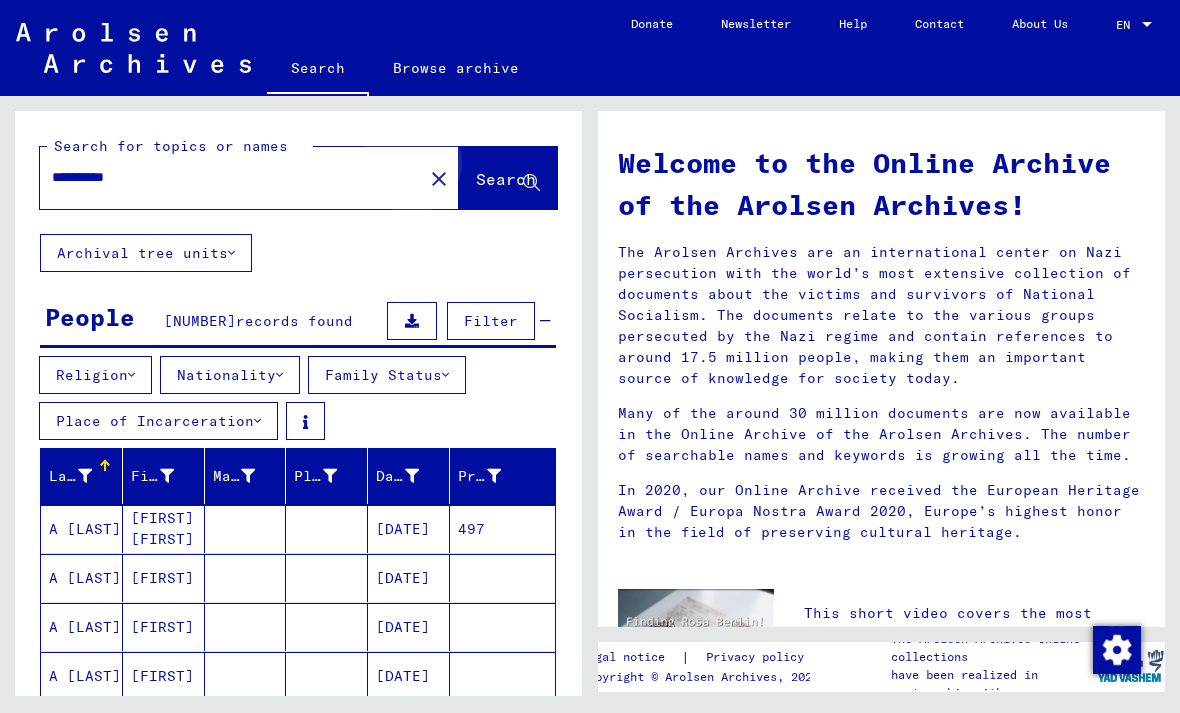 click on "Search" 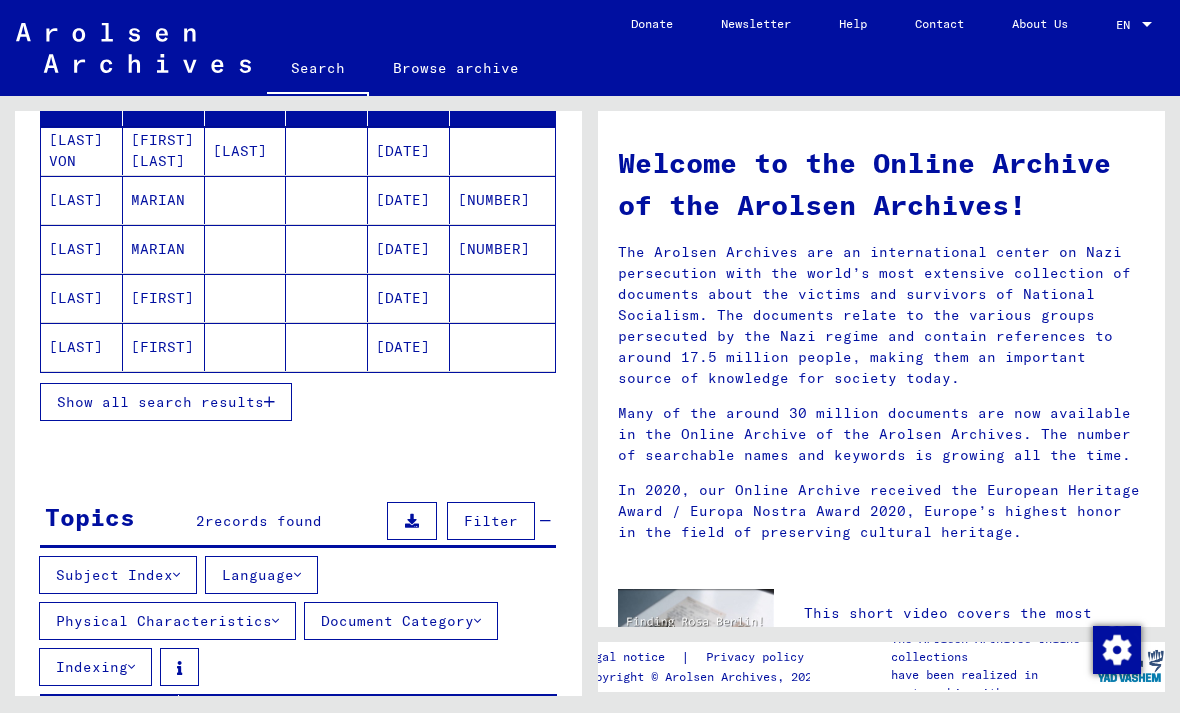 scroll, scrollTop: 376, scrollLeft: 0, axis: vertical 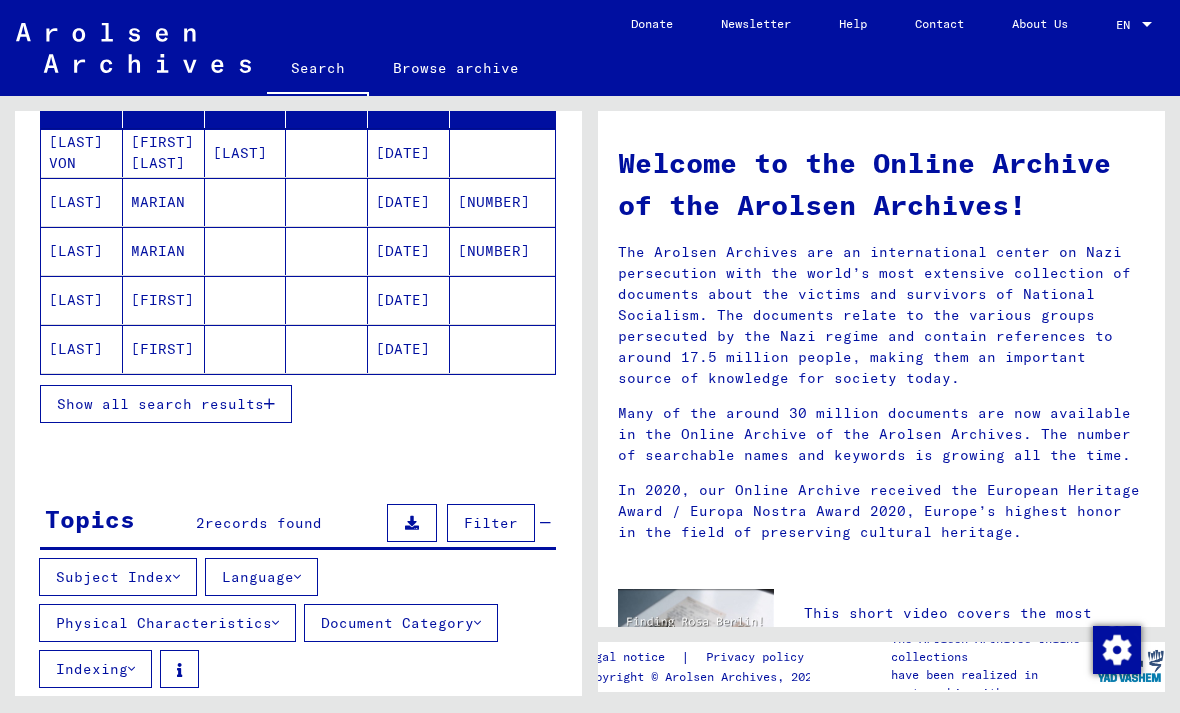 click on "Show all search results" at bounding box center (160, 404) 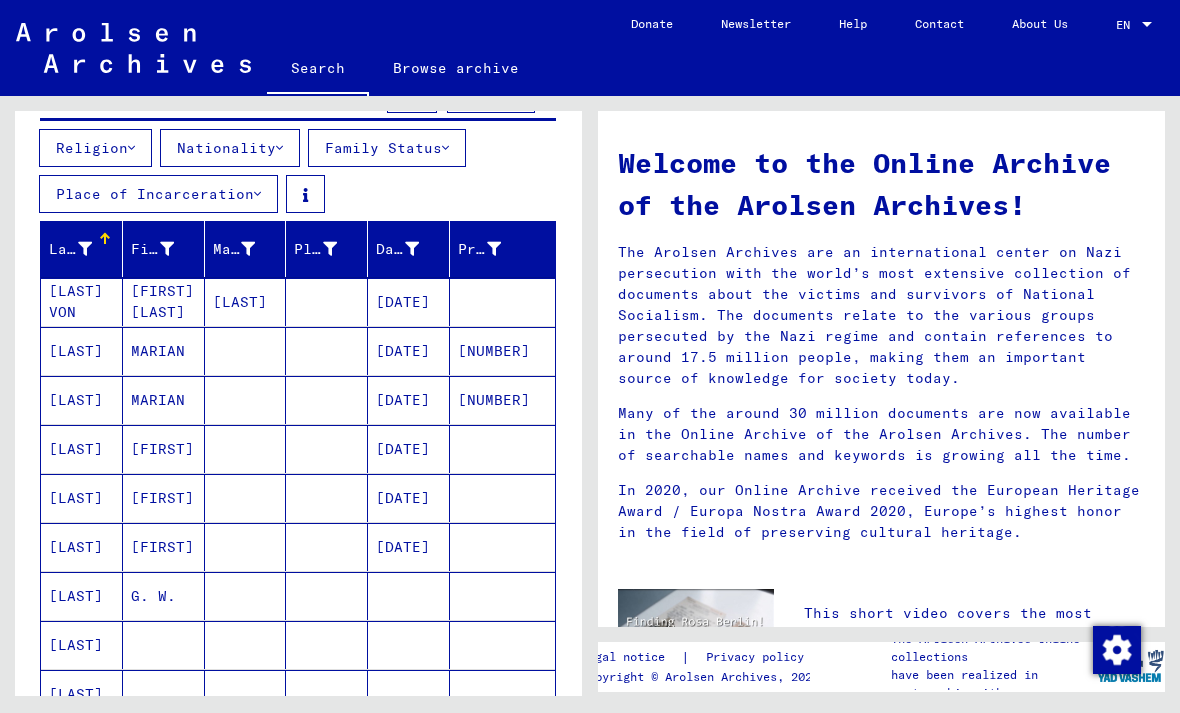 scroll, scrollTop: 225, scrollLeft: 0, axis: vertical 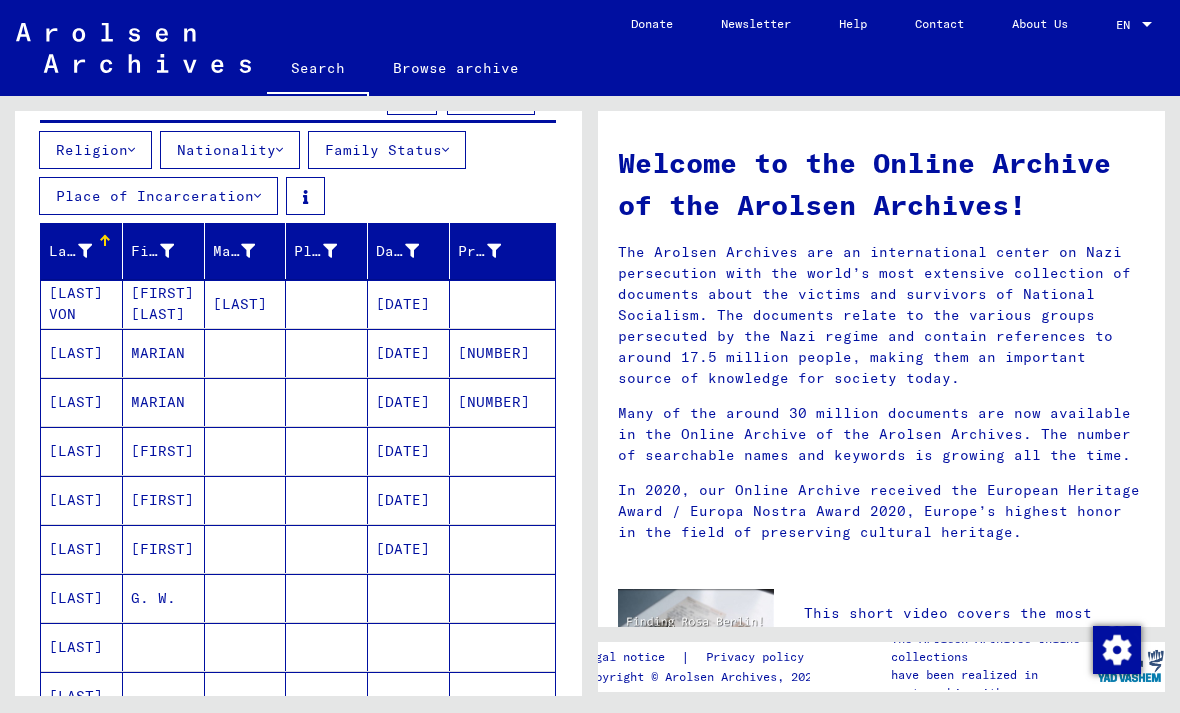 click on "Nationality" at bounding box center (230, 150) 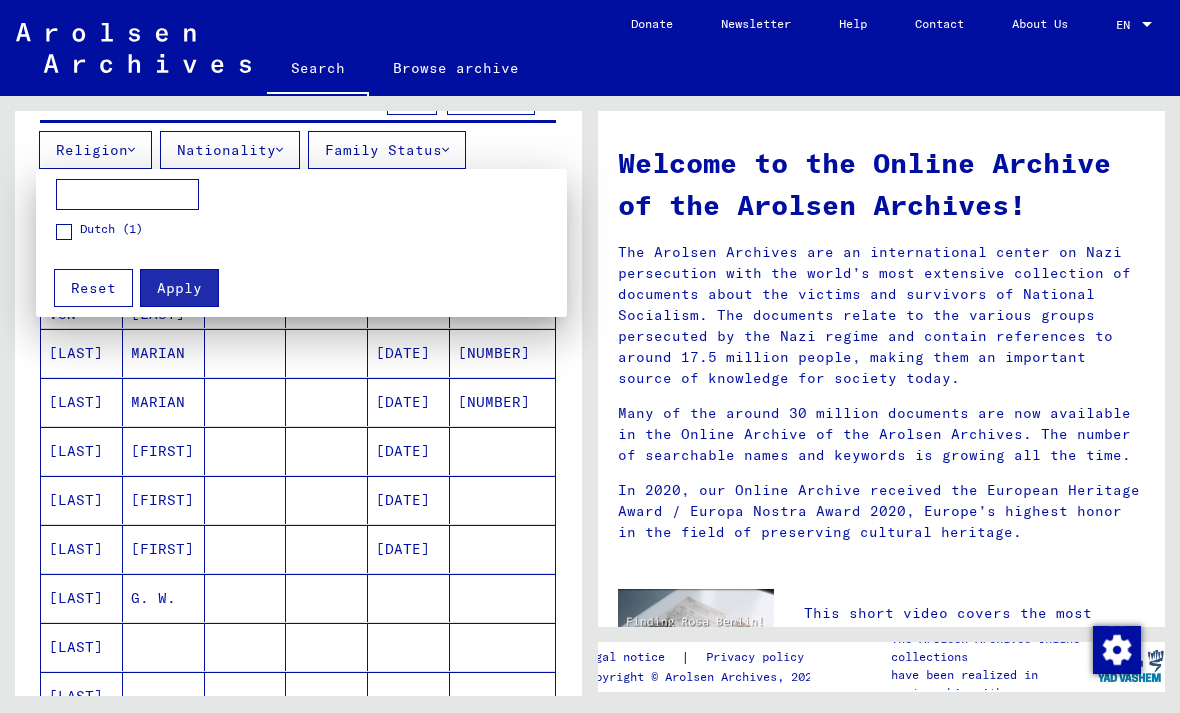 click on "Dutch (1)" at bounding box center [99, 230] 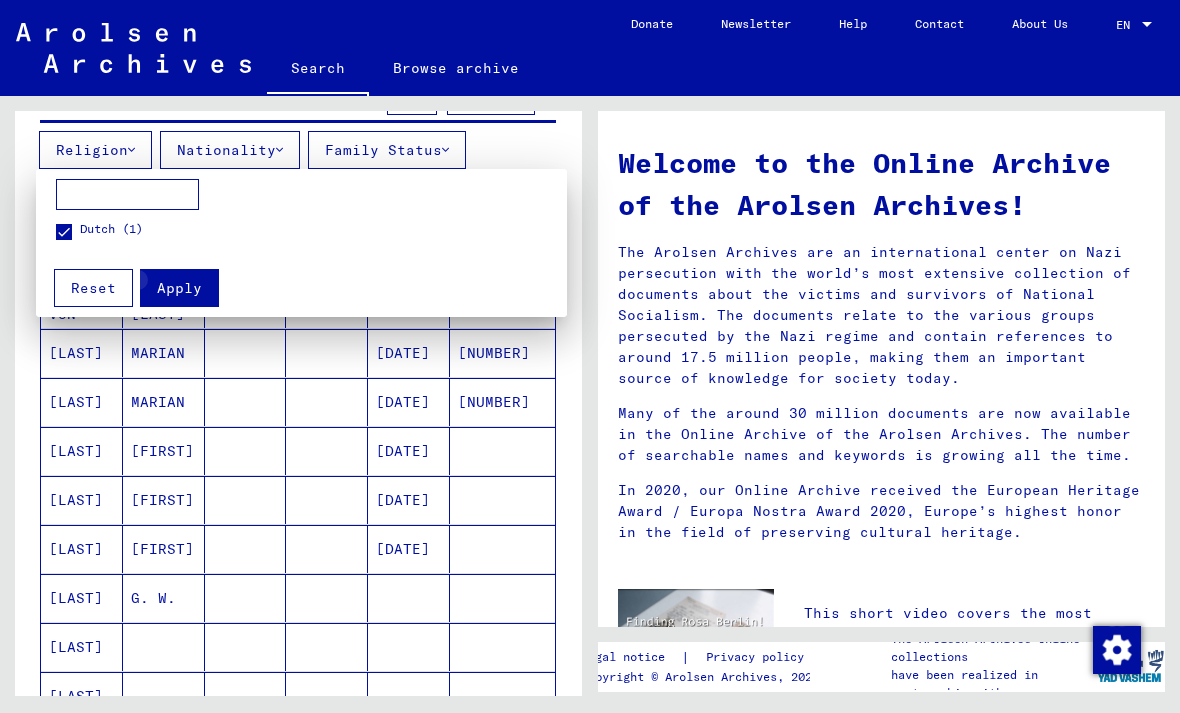 click on "Apply" at bounding box center (179, 288) 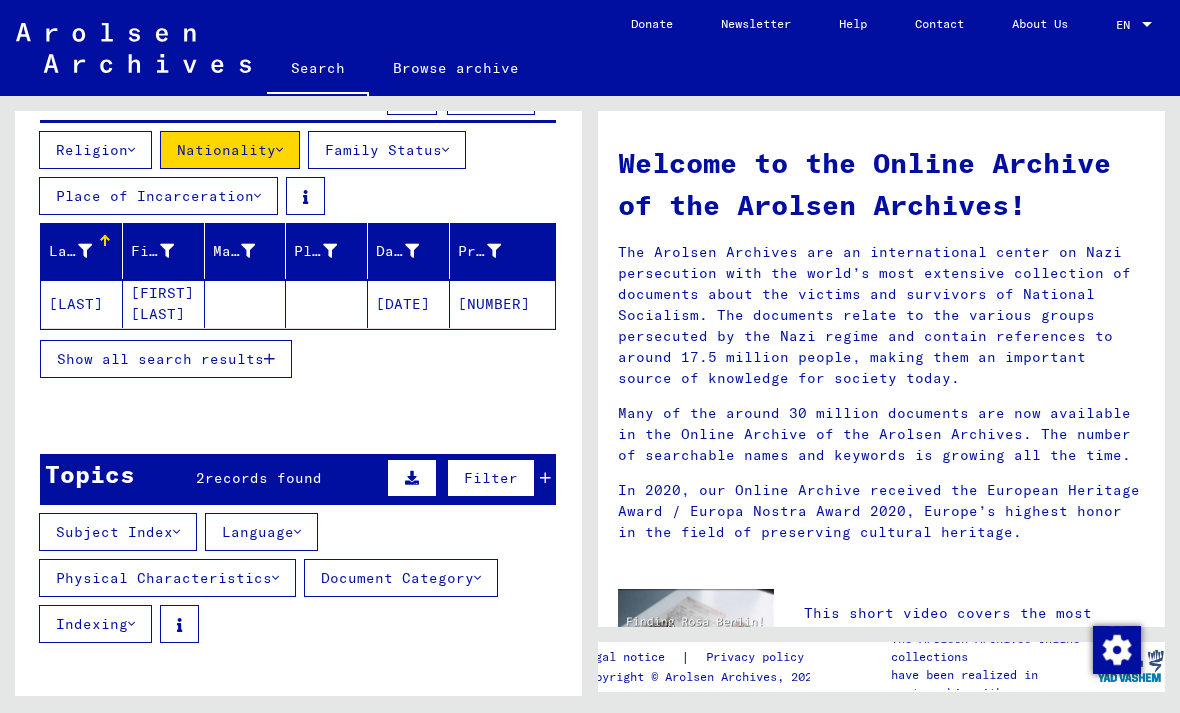 click on "[NUMBER]" 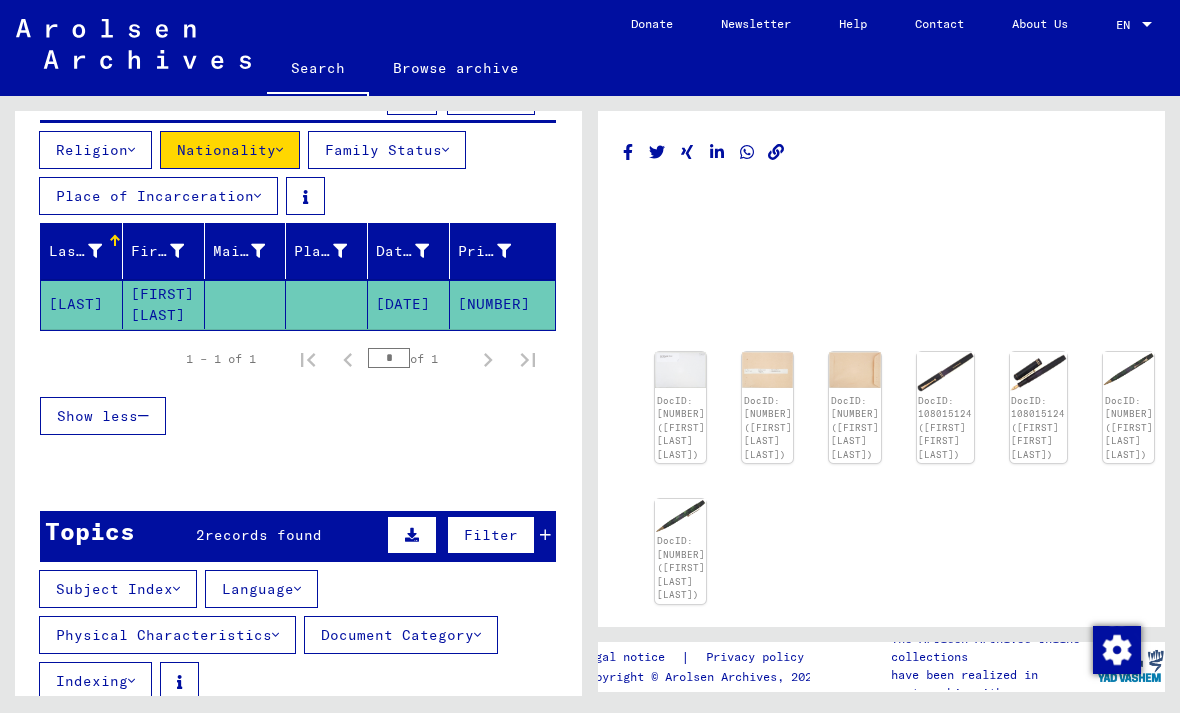 scroll, scrollTop: 0, scrollLeft: 0, axis: both 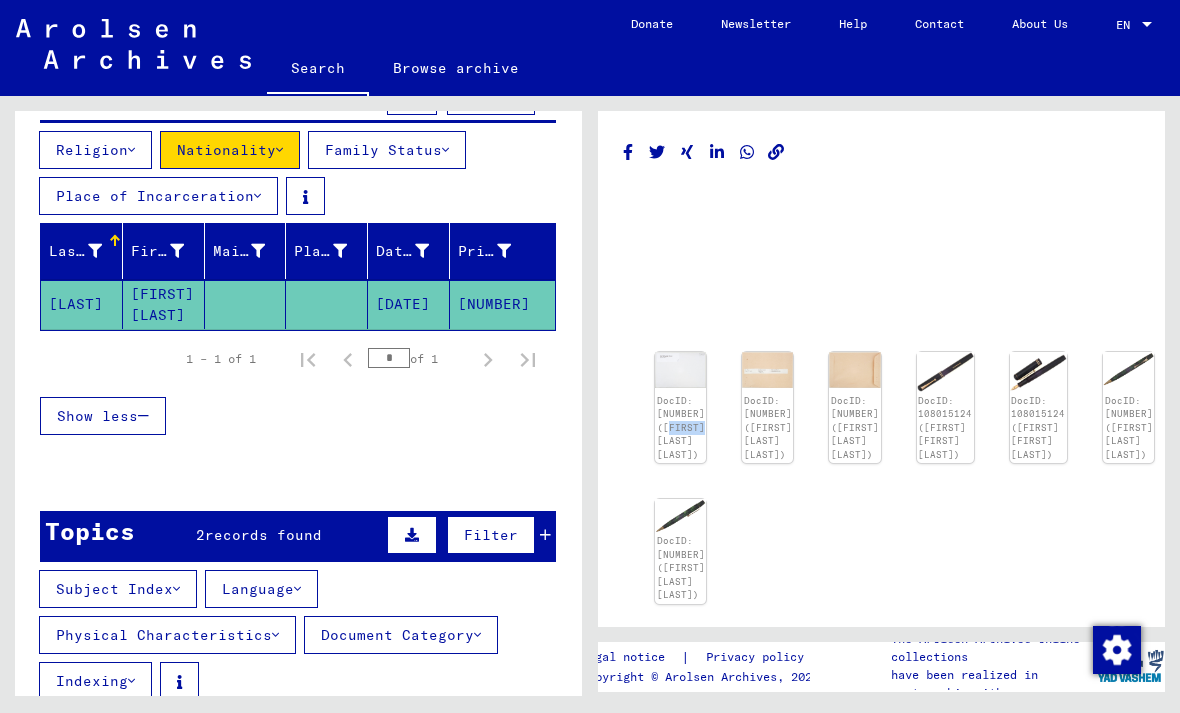 click 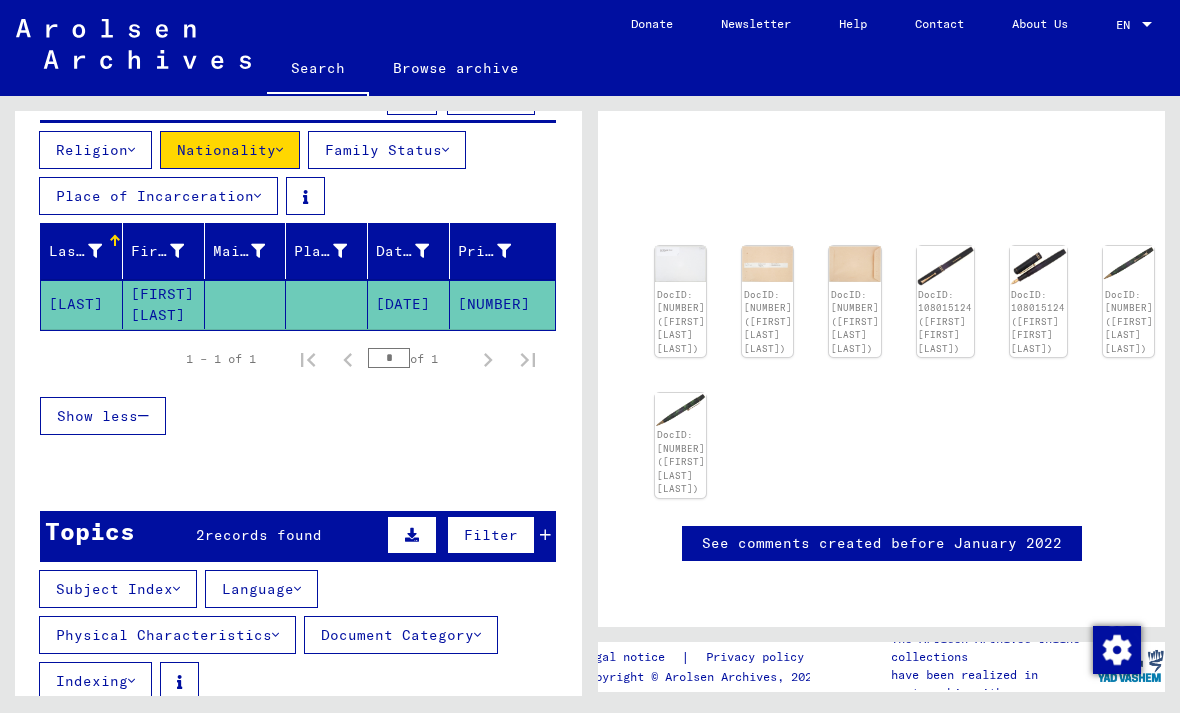 scroll, scrollTop: 175, scrollLeft: 0, axis: vertical 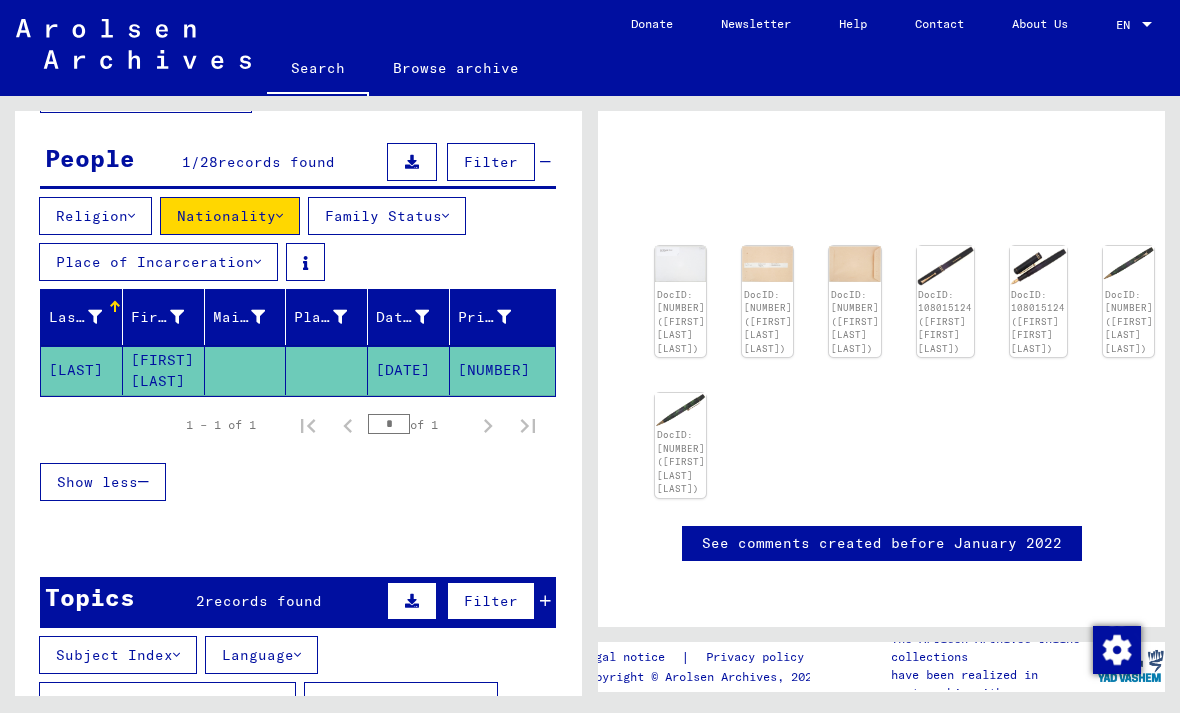 click on "Place of Incarceration" at bounding box center (158, 262) 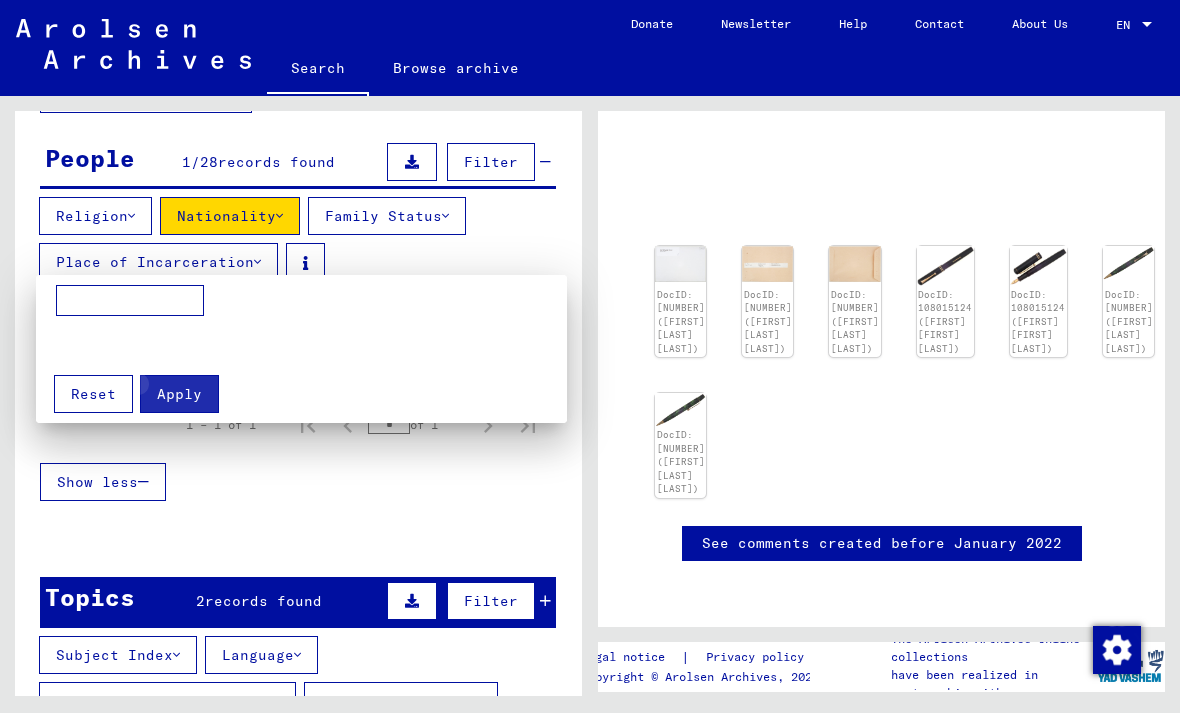 click on "Apply" at bounding box center (179, 394) 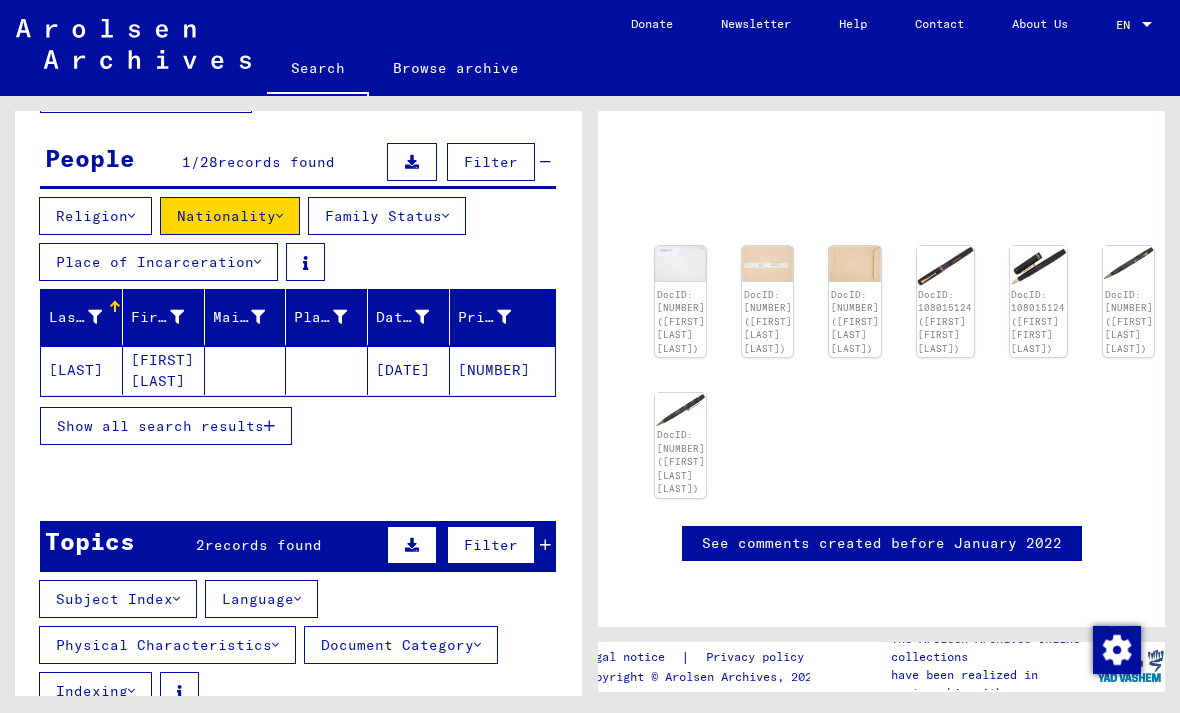 click on "Family Status" at bounding box center [387, 216] 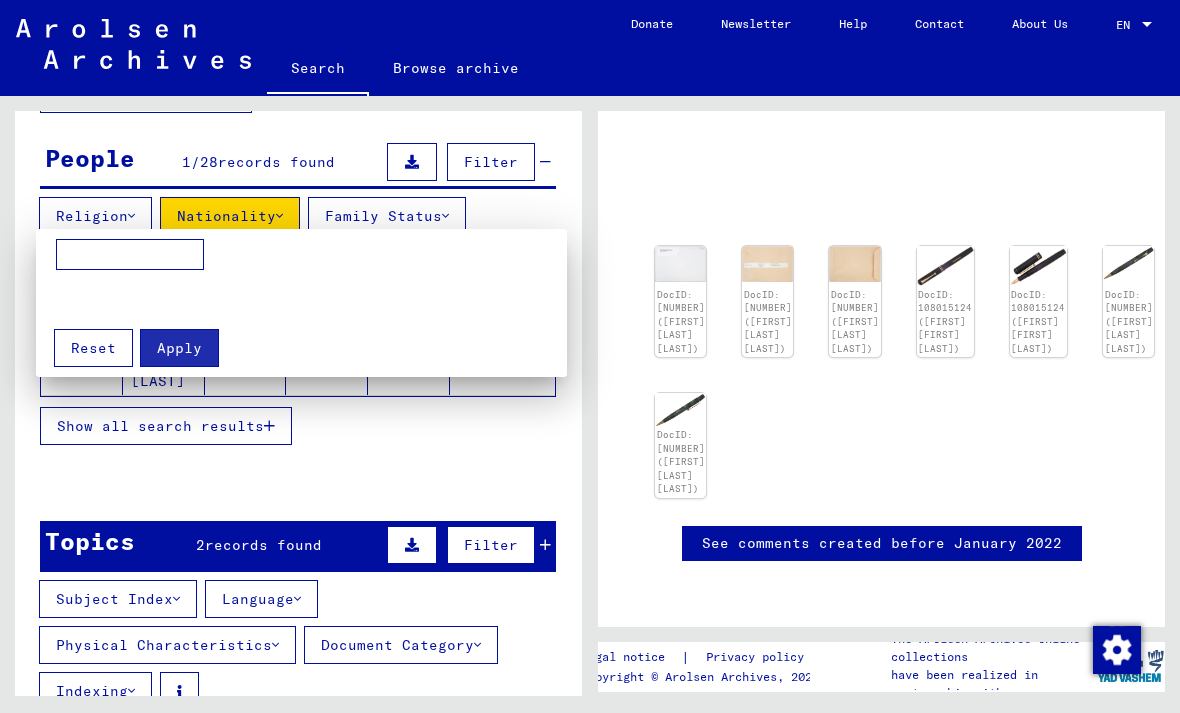 click at bounding box center [590, 356] 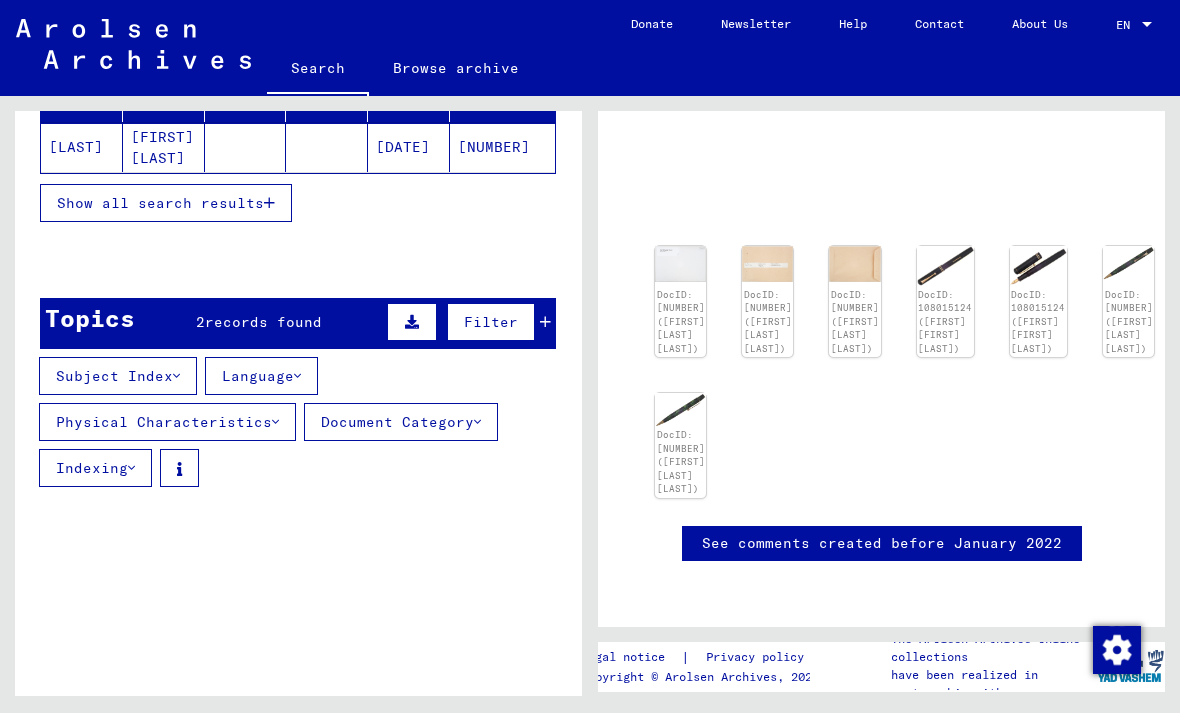 scroll, scrollTop: 323, scrollLeft: 0, axis: vertical 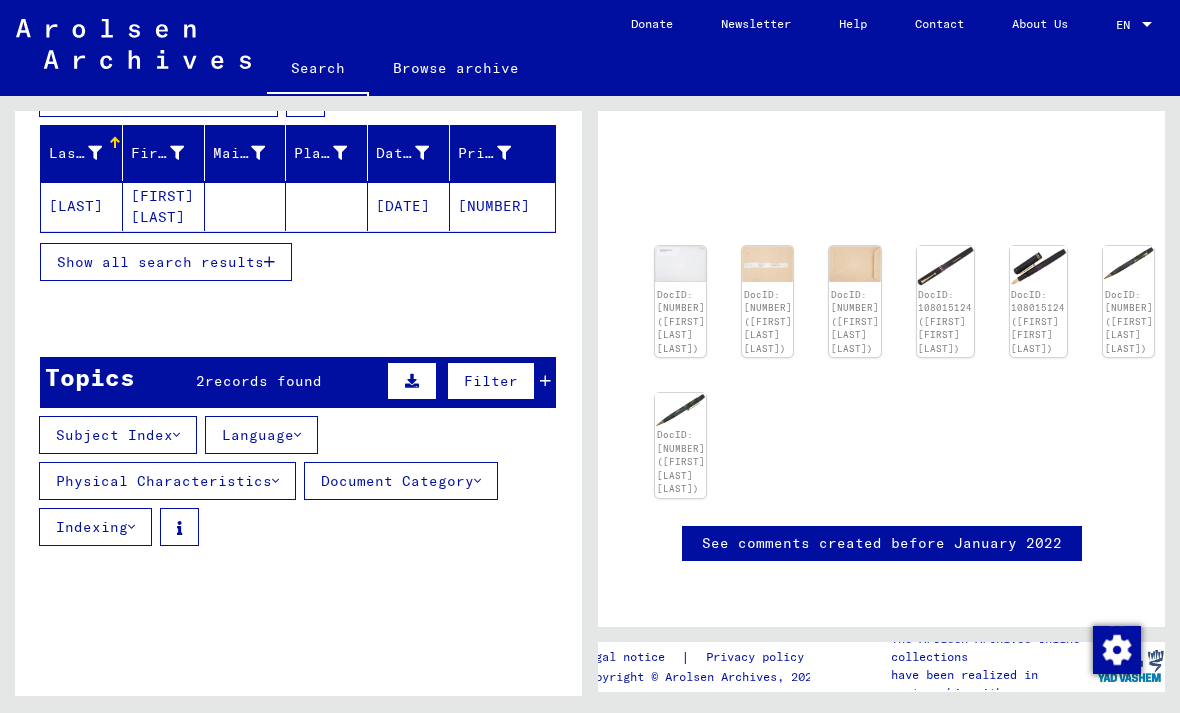 click on "DocID: [NUMBER] ([FIRST] [LAST] [LAST])" 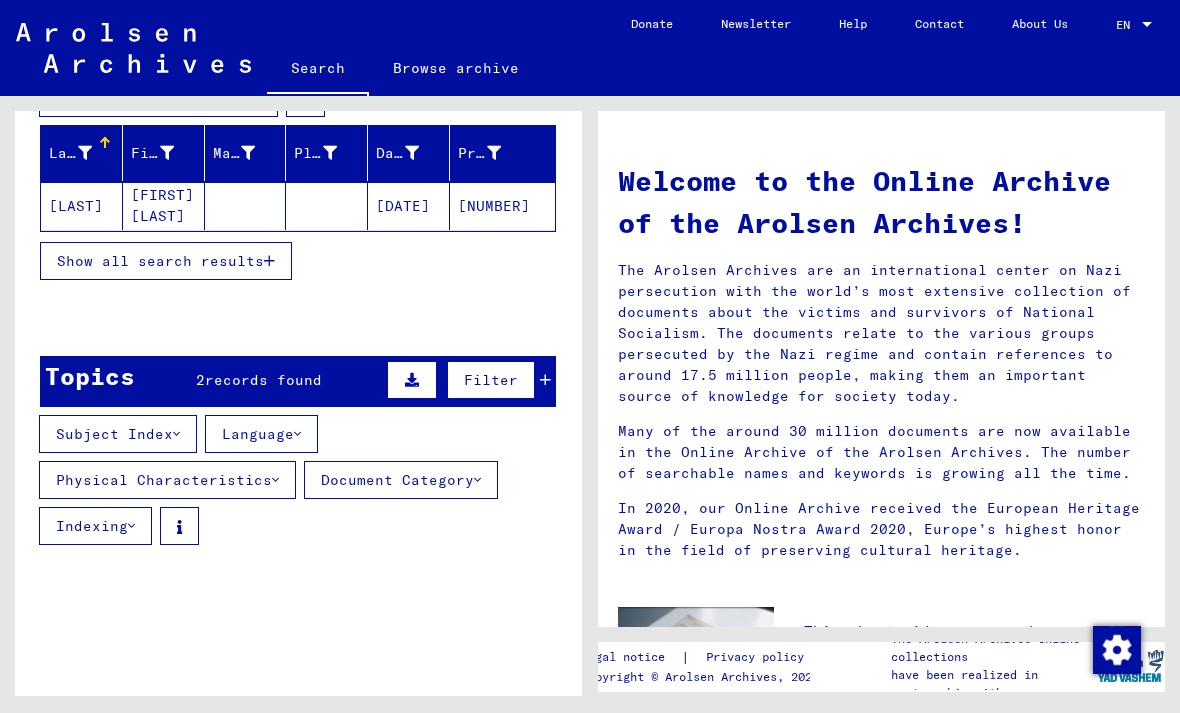 click on "Show all search results" at bounding box center (160, 261) 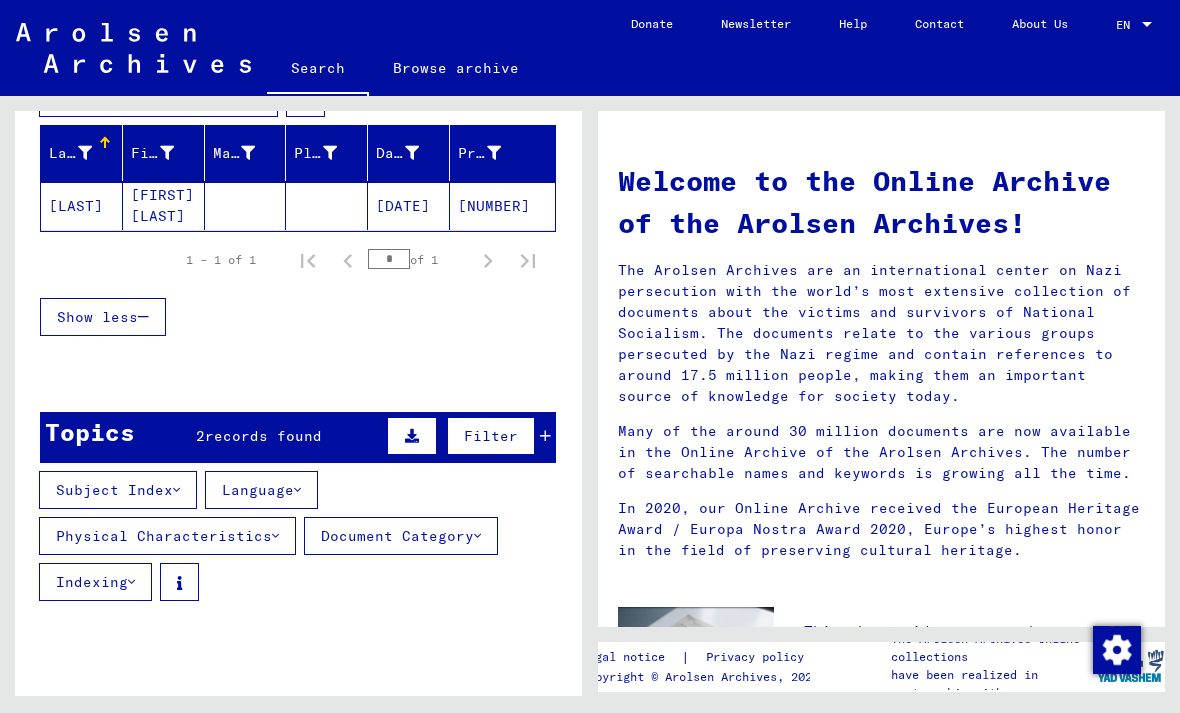 click on "*" at bounding box center [389, 259] 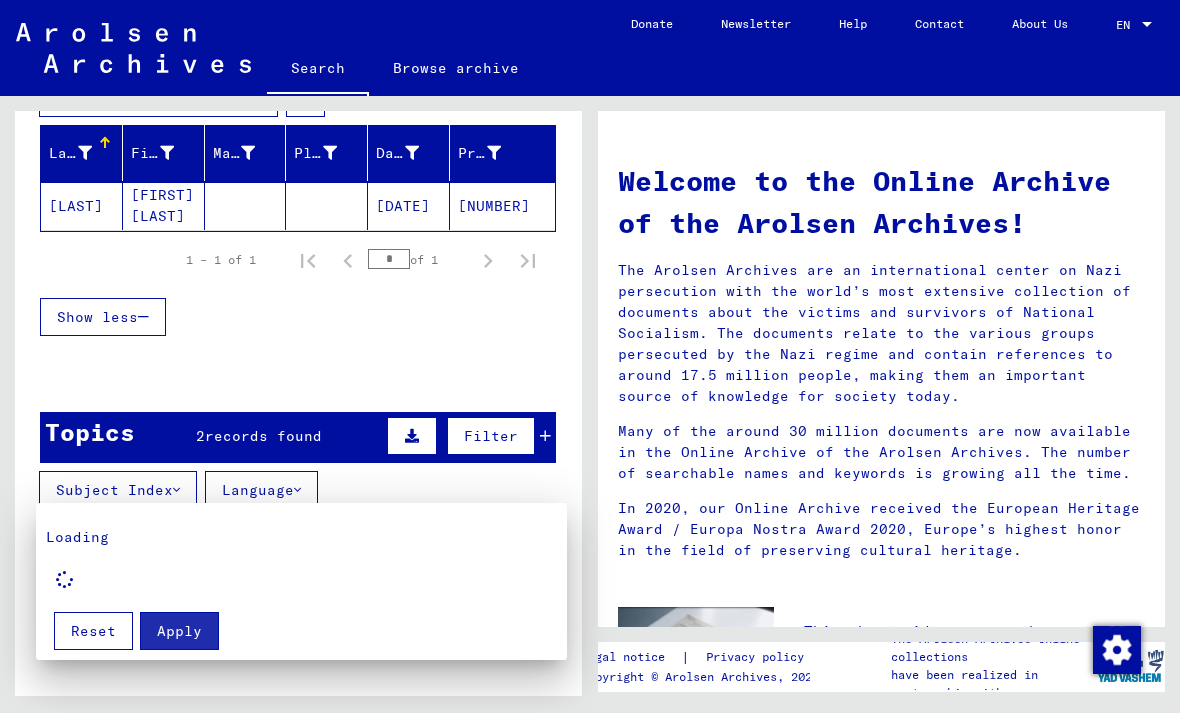 click on "Apply" at bounding box center [179, 631] 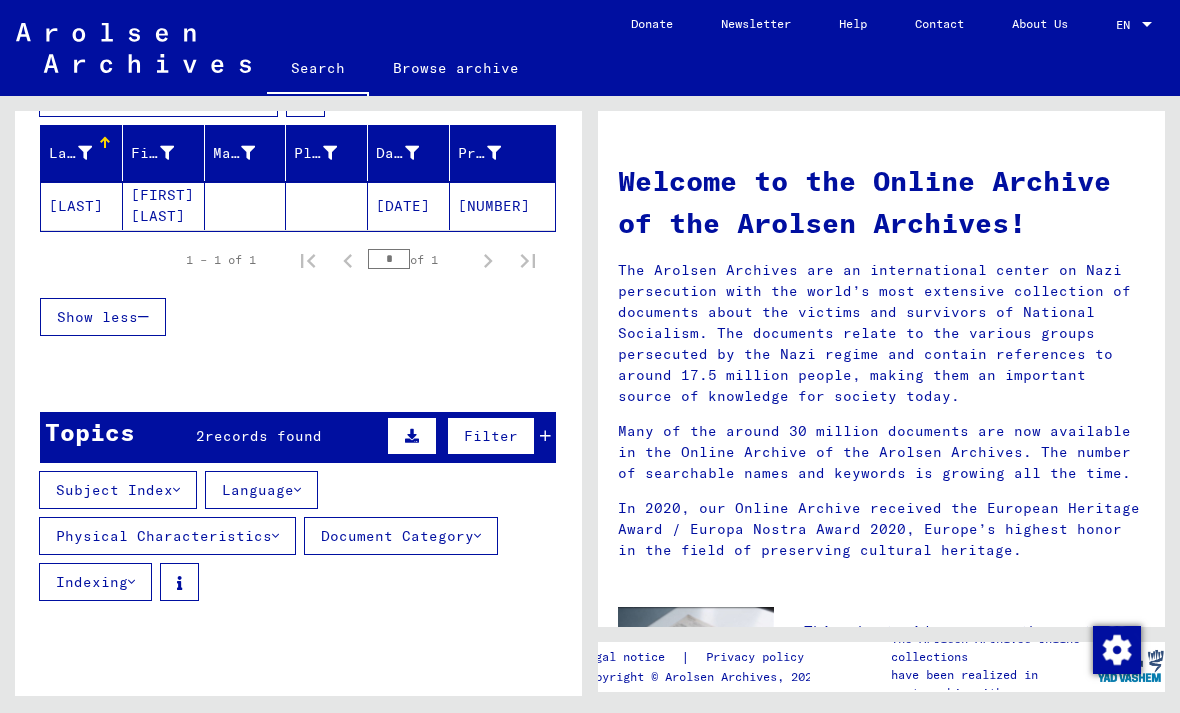 scroll, scrollTop: 227, scrollLeft: 0, axis: vertical 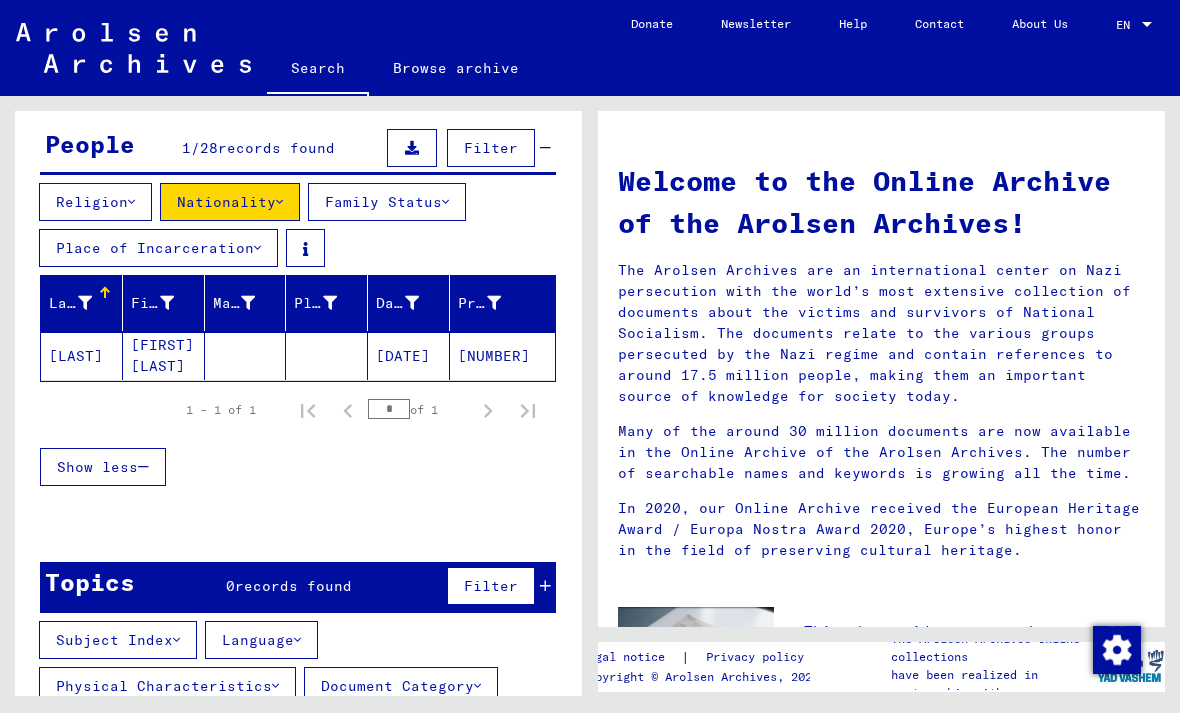 click on "Physical Characteristics" at bounding box center (167, 686) 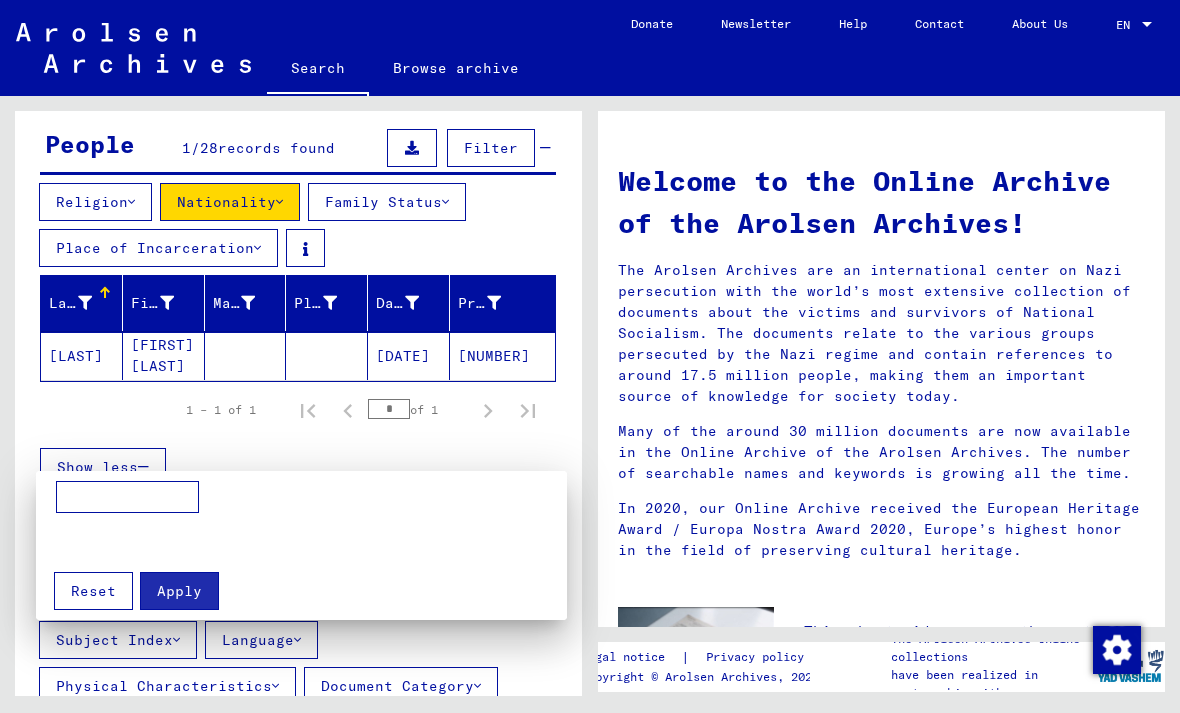 click at bounding box center [590, 356] 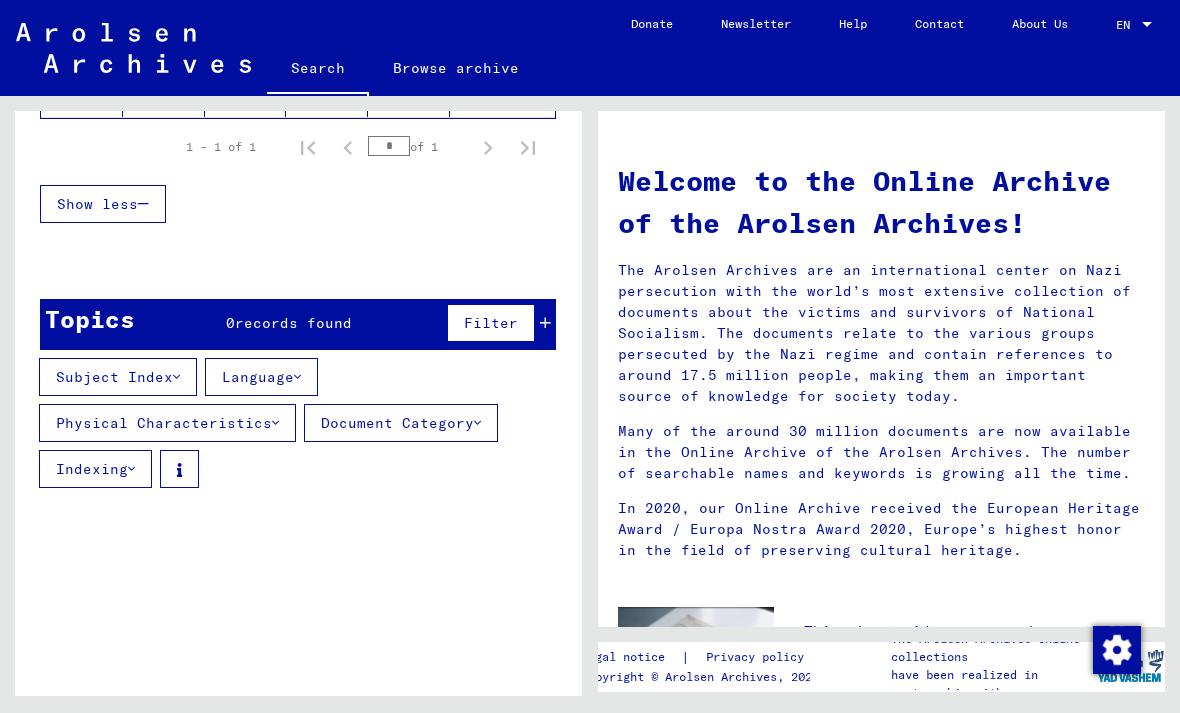scroll, scrollTop: 436, scrollLeft: 0, axis: vertical 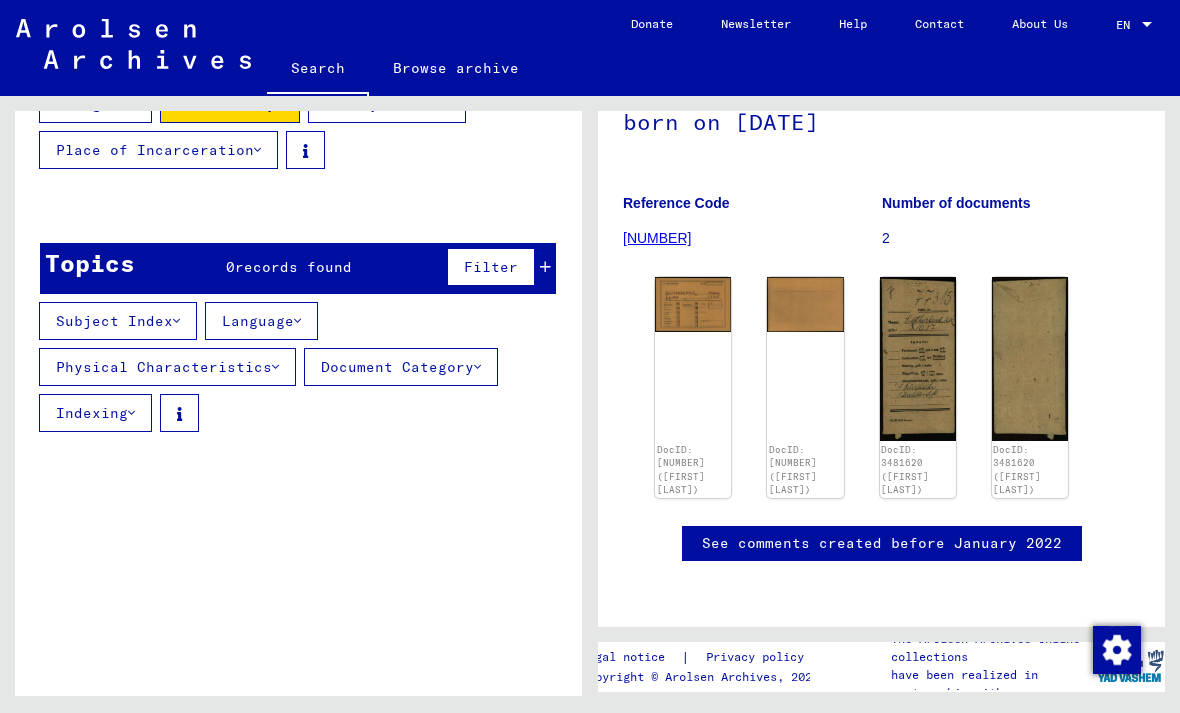 click on "DocID: [NUMBER] ([FIRST] [LAST])" 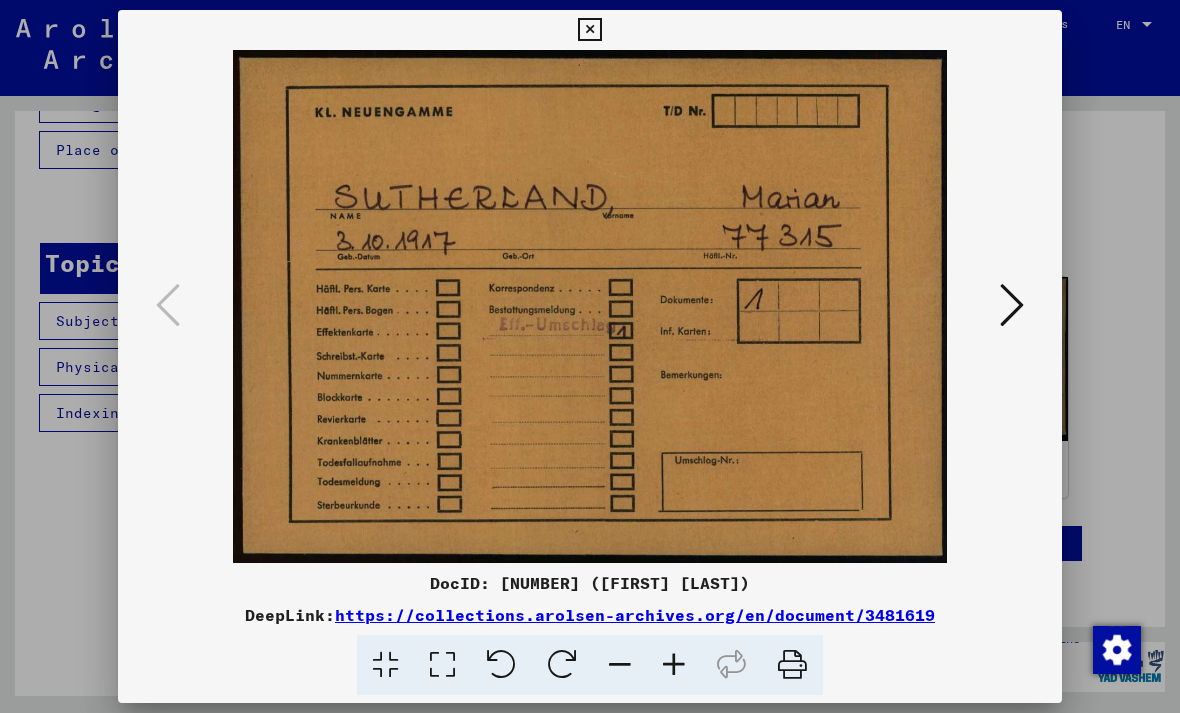 click at bounding box center [1012, 305] 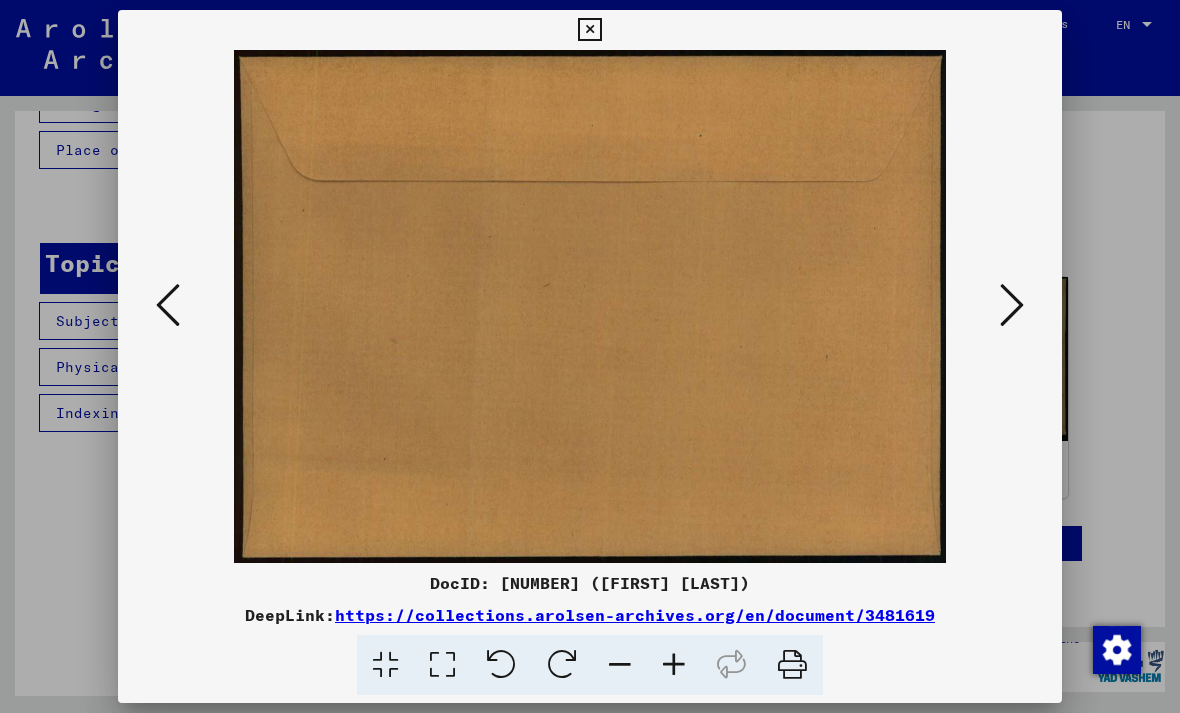 click at bounding box center (1012, 306) 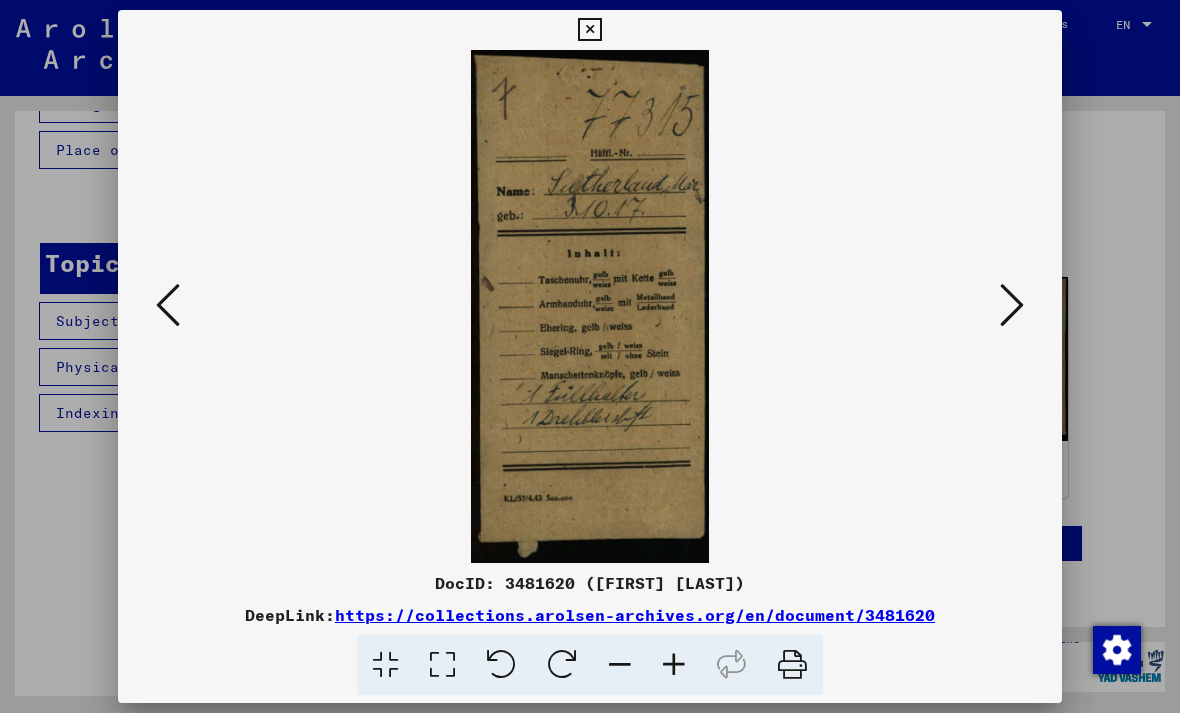 click at bounding box center [590, 306] 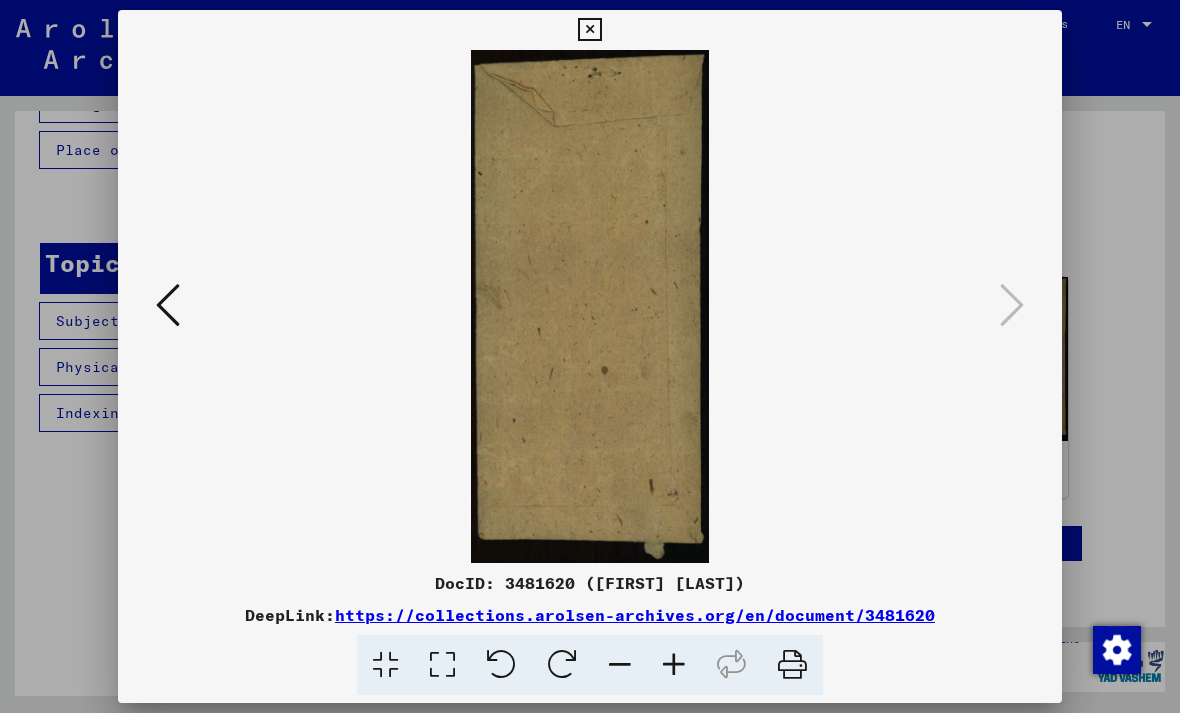 click at bounding box center [589, 30] 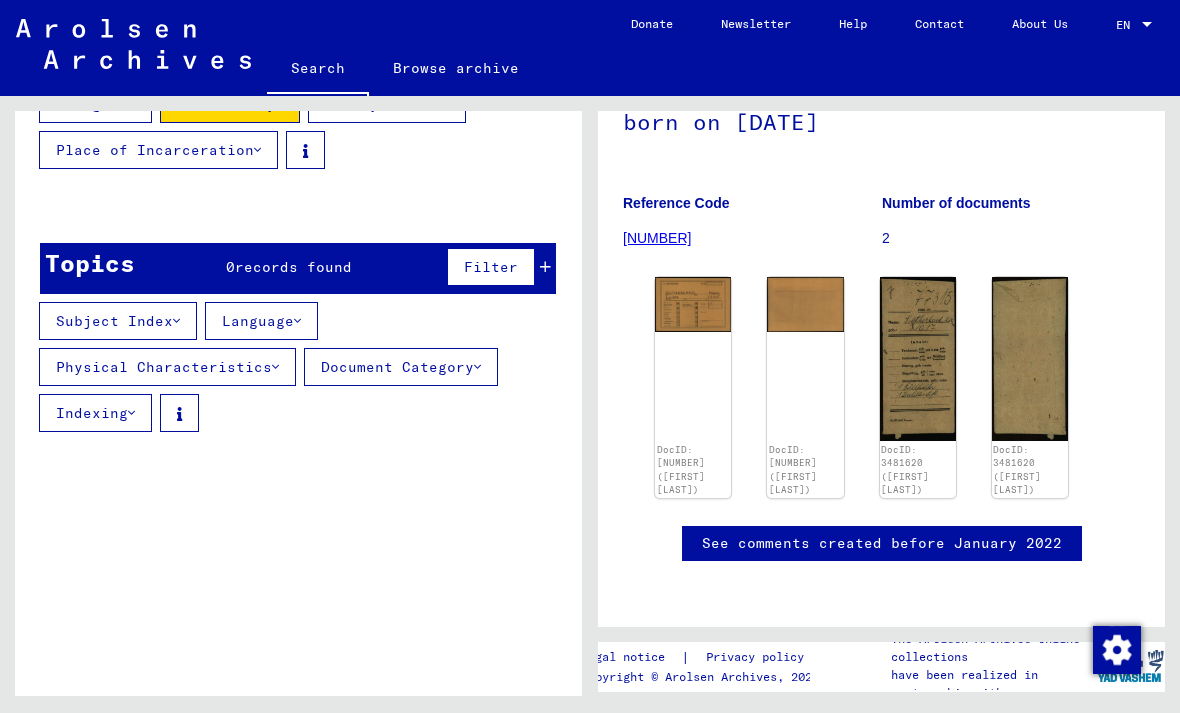 click at bounding box center [589, 30] 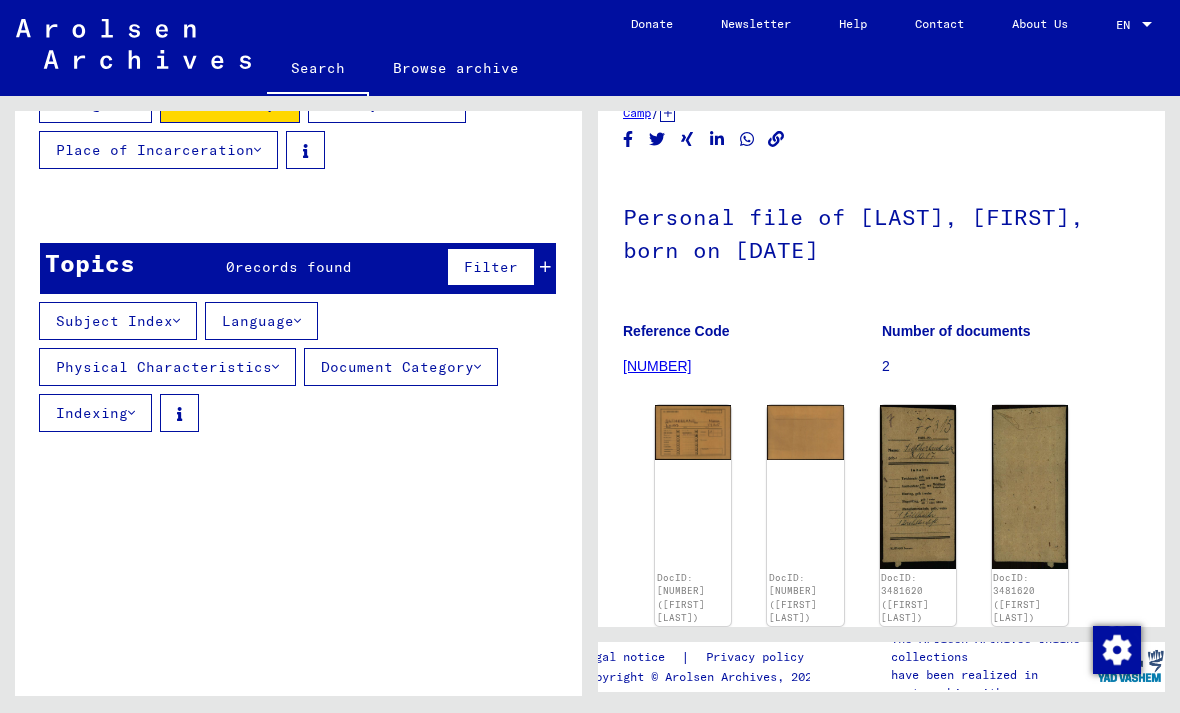 scroll, scrollTop: 12, scrollLeft: 0, axis: vertical 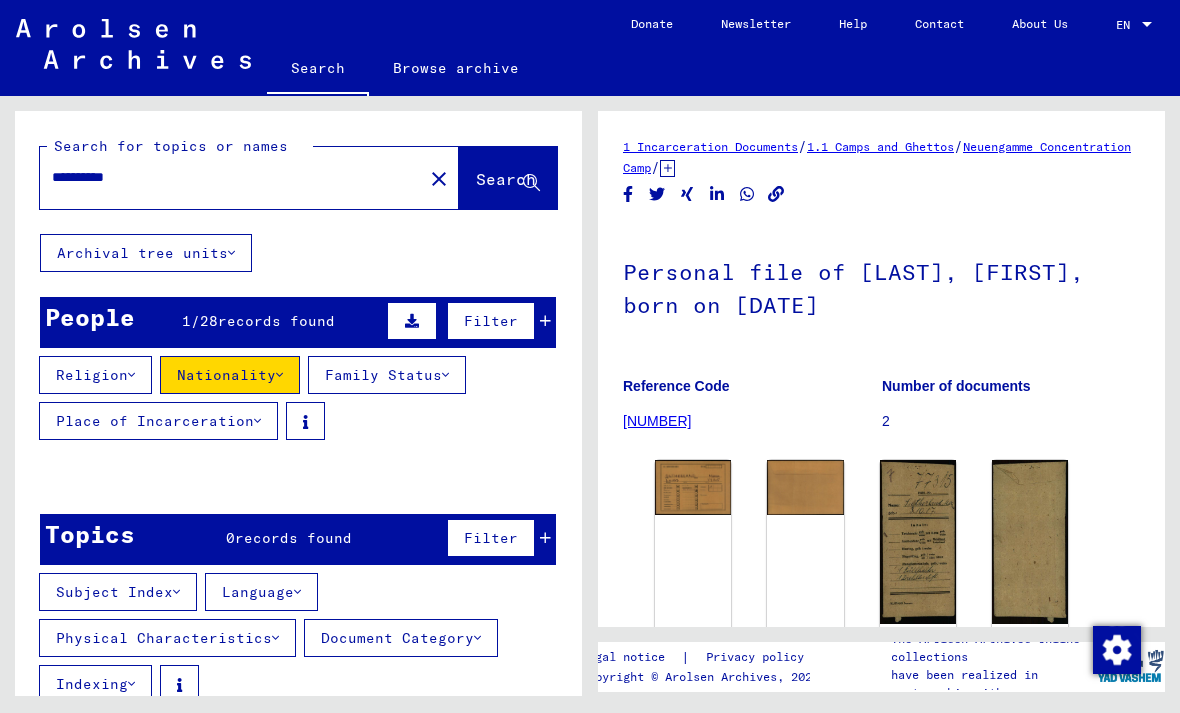 click on "**********" at bounding box center [231, 177] 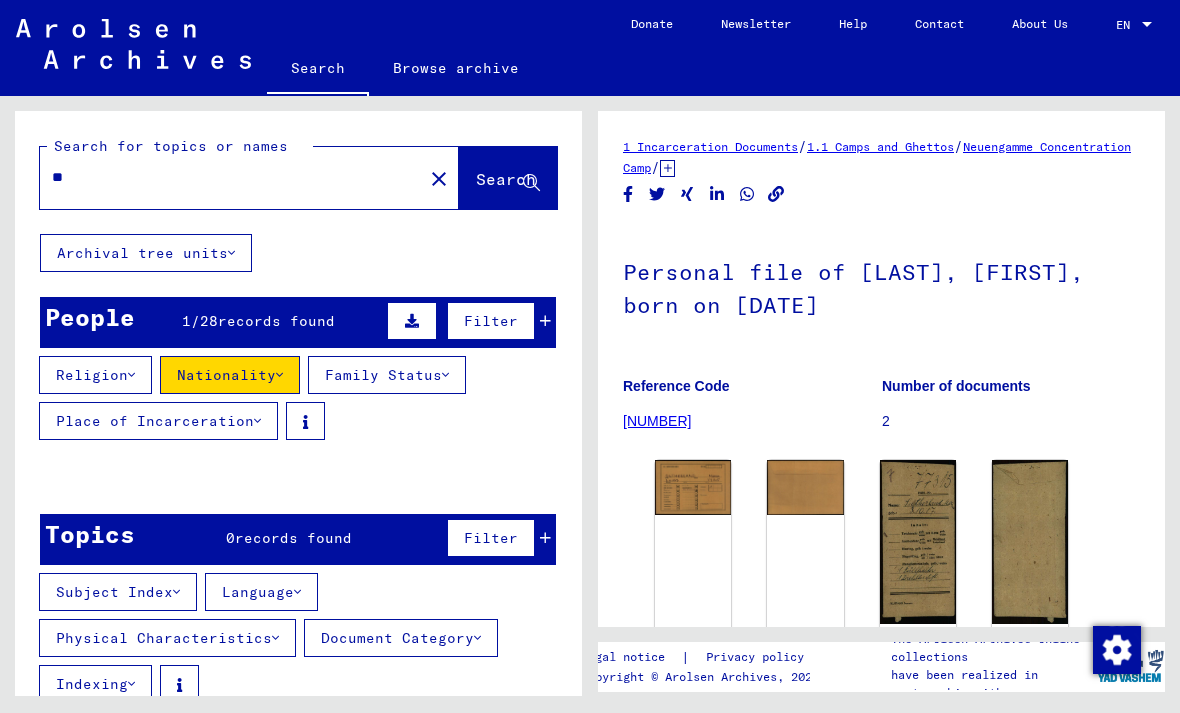 type on "*" 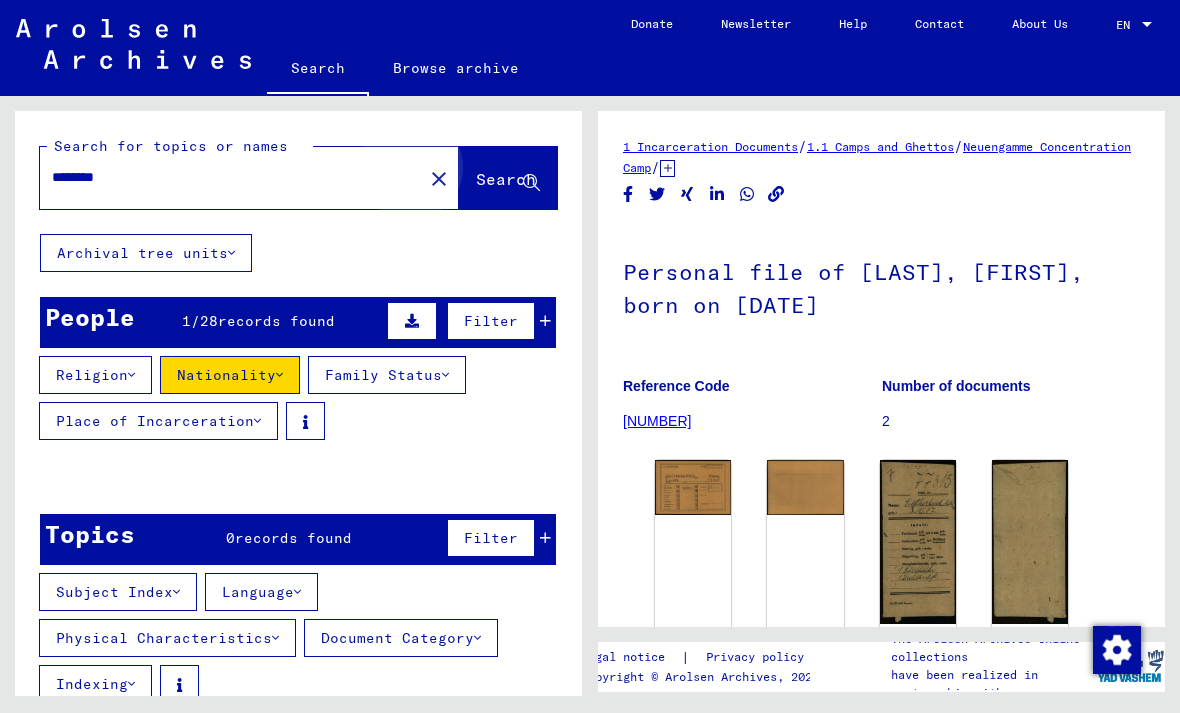 type on "********" 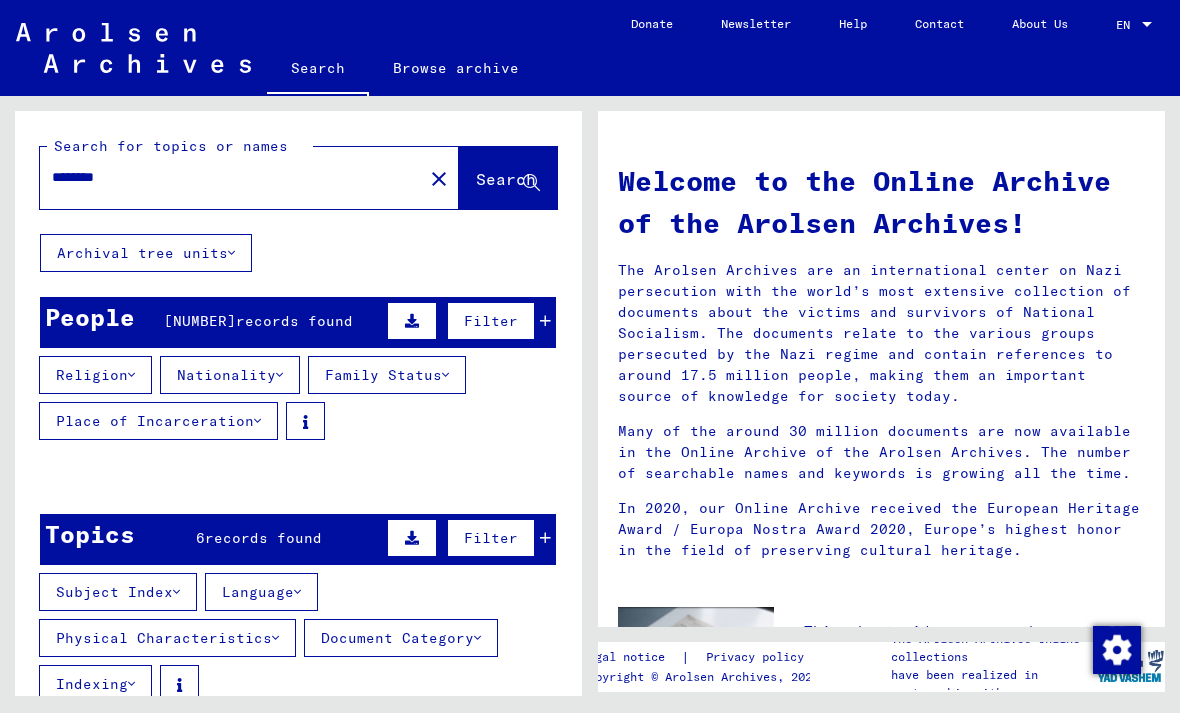 scroll, scrollTop: 47, scrollLeft: 0, axis: vertical 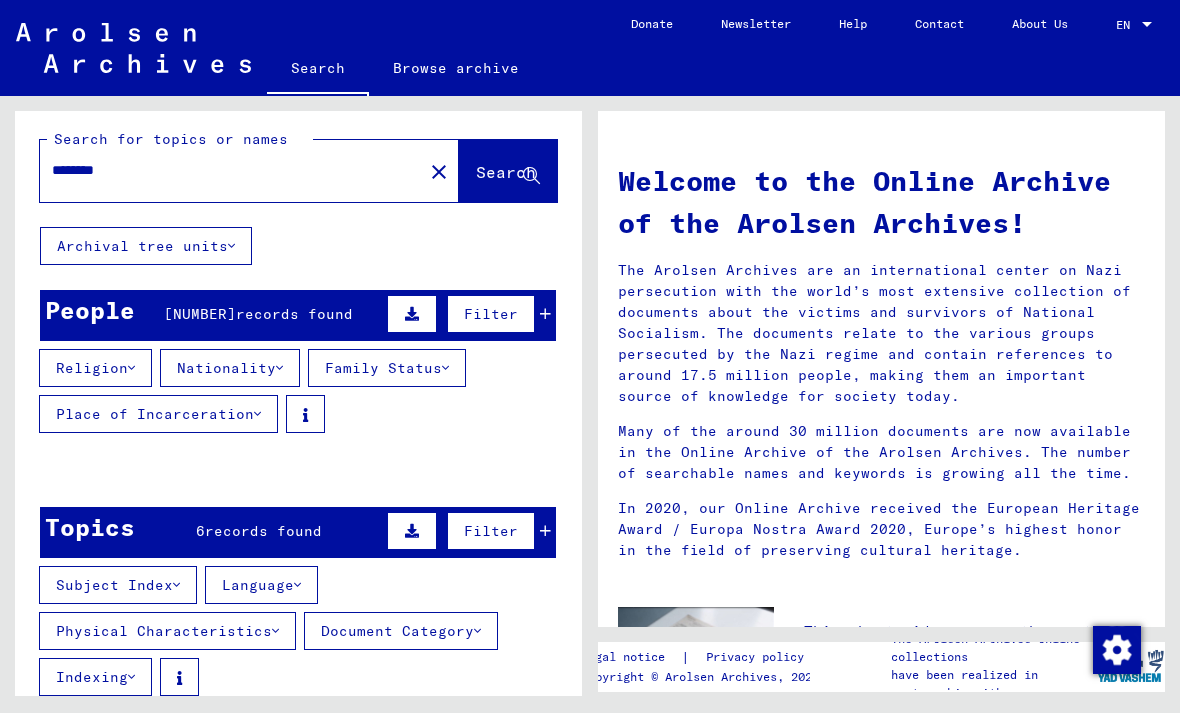 click on "Nationality" at bounding box center (230, 368) 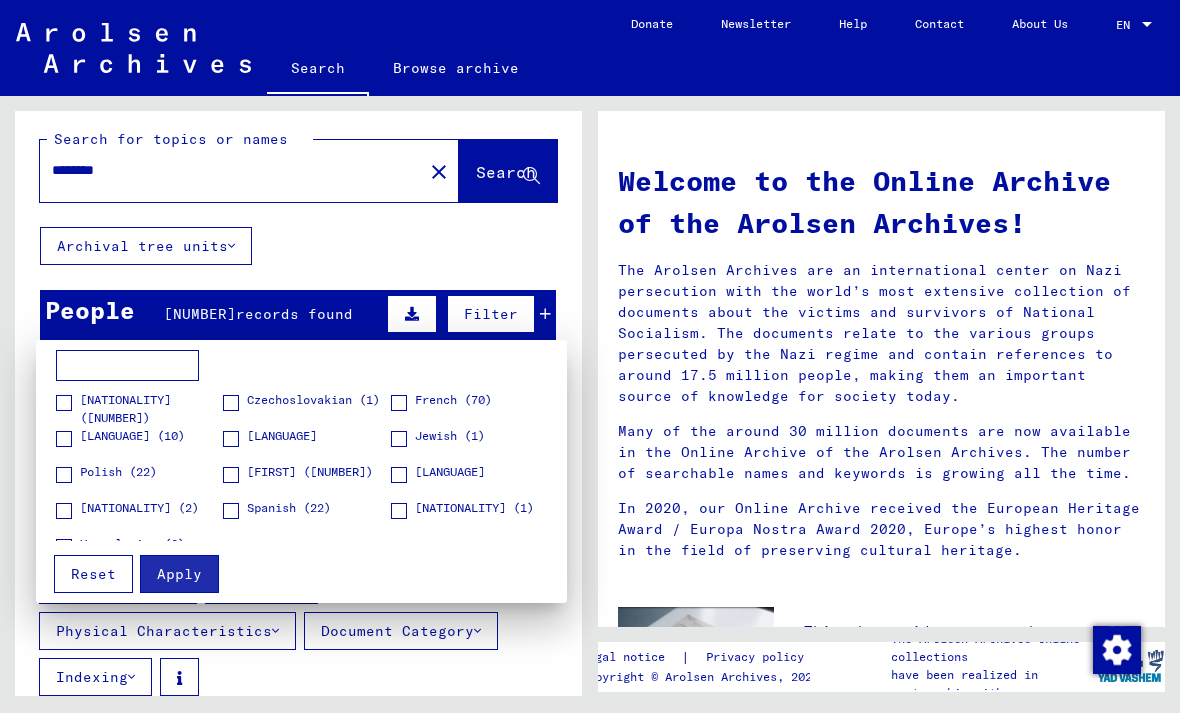 scroll, scrollTop: 0, scrollLeft: 0, axis: both 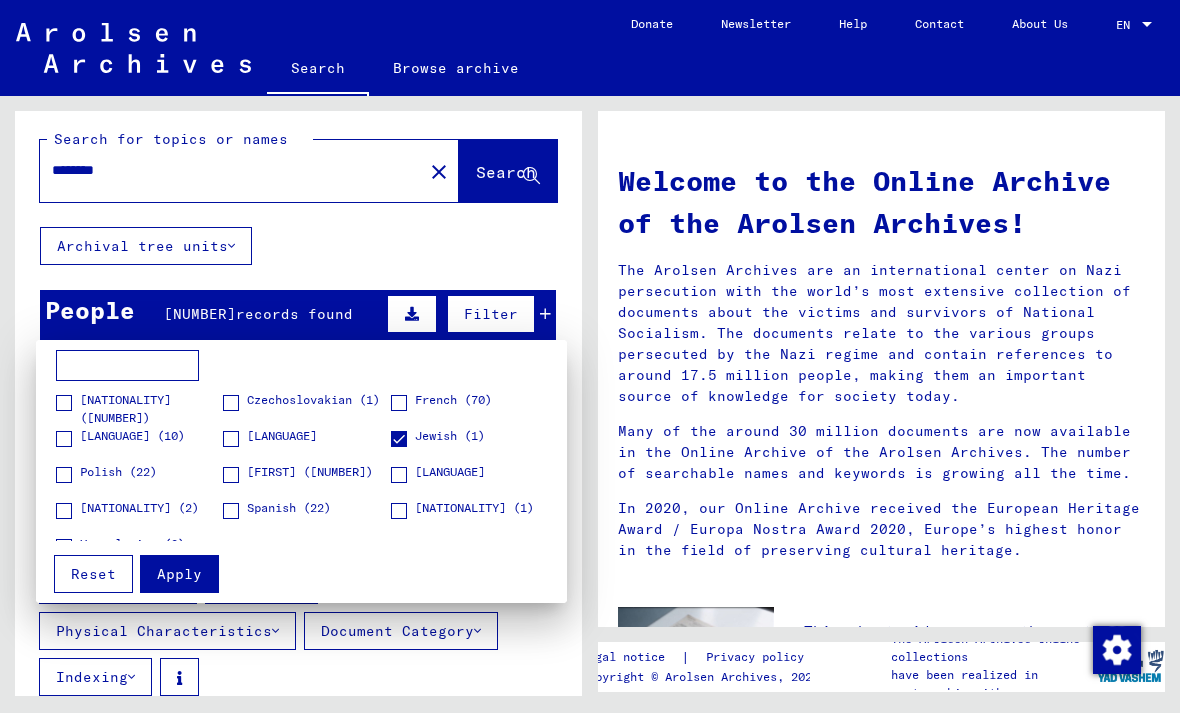 click on "Apply" at bounding box center (179, 574) 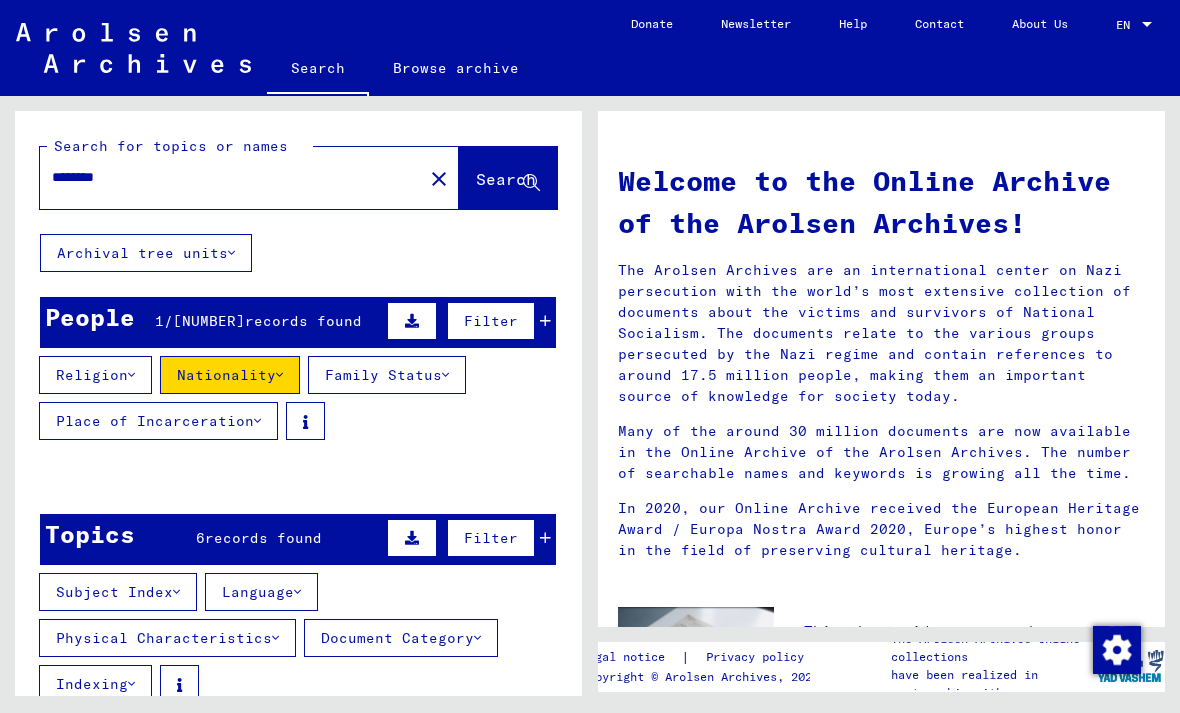 scroll, scrollTop: 0, scrollLeft: 0, axis: both 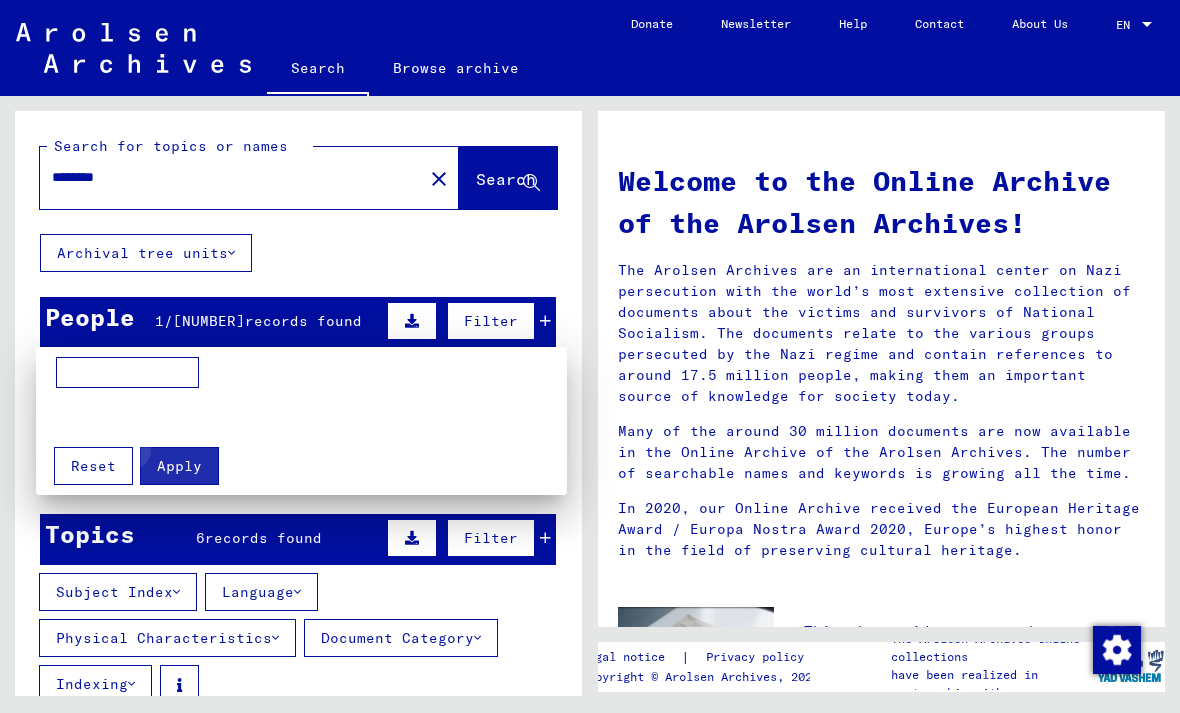click on "Apply" at bounding box center [179, 466] 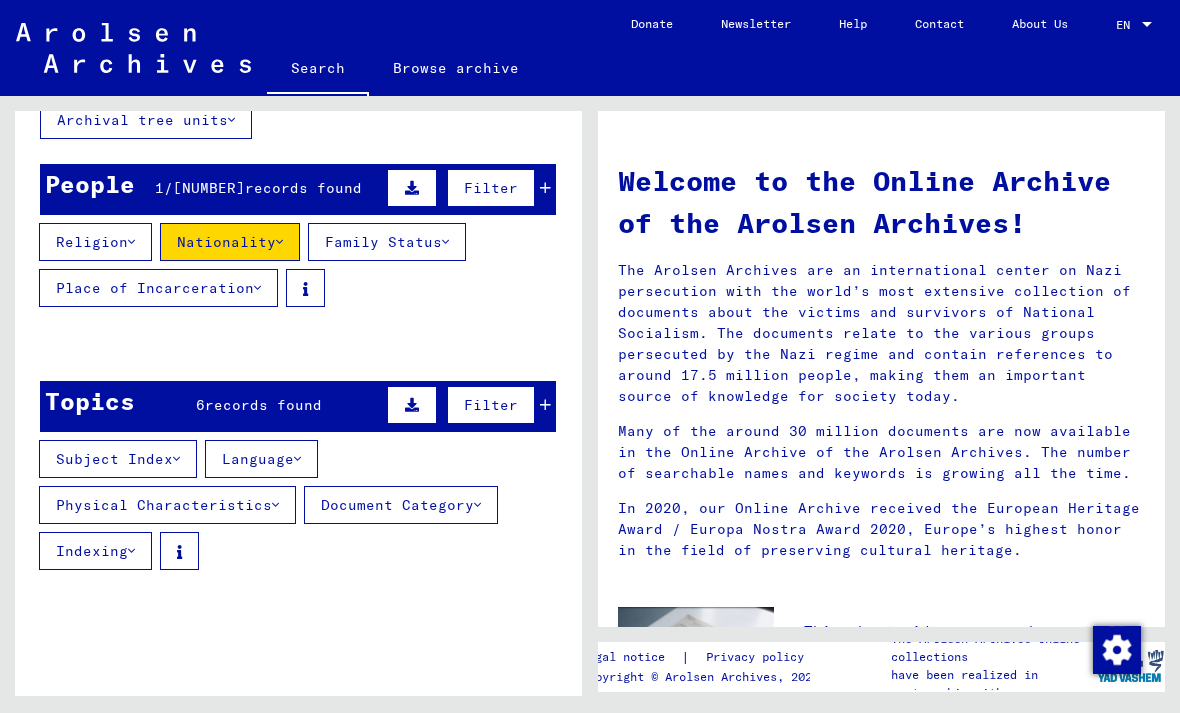 scroll, scrollTop: 137, scrollLeft: 0, axis: vertical 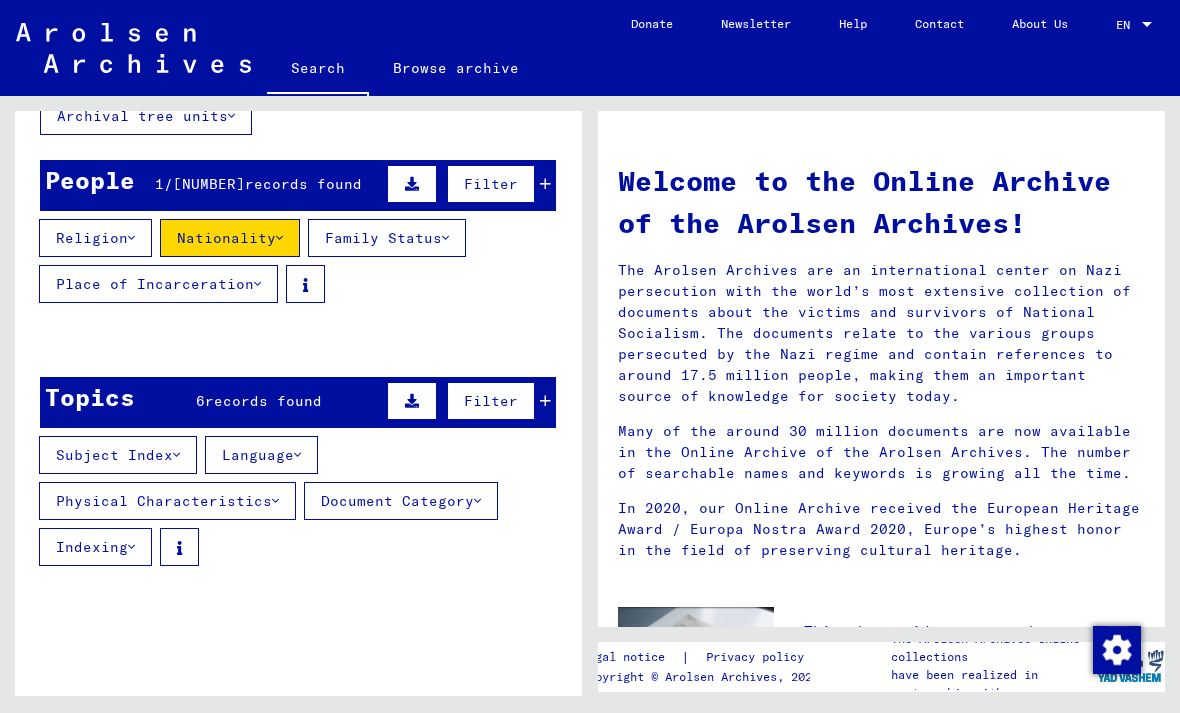 click at bounding box center [412, 401] 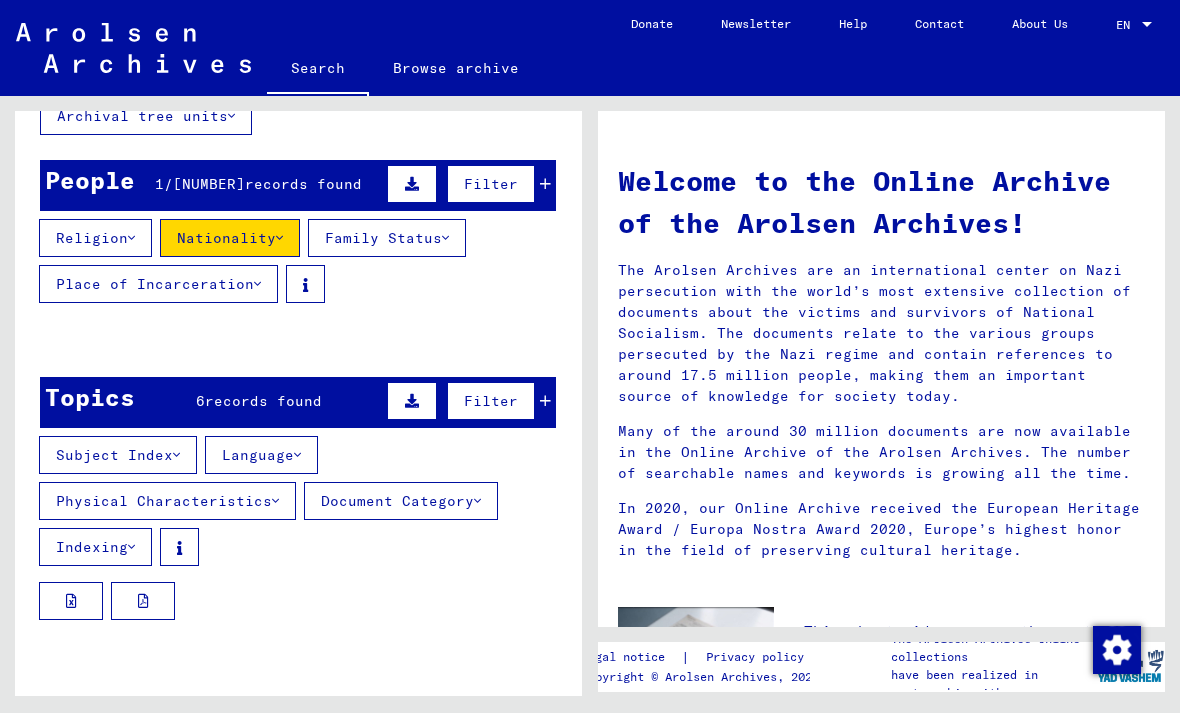 click at bounding box center [131, 547] 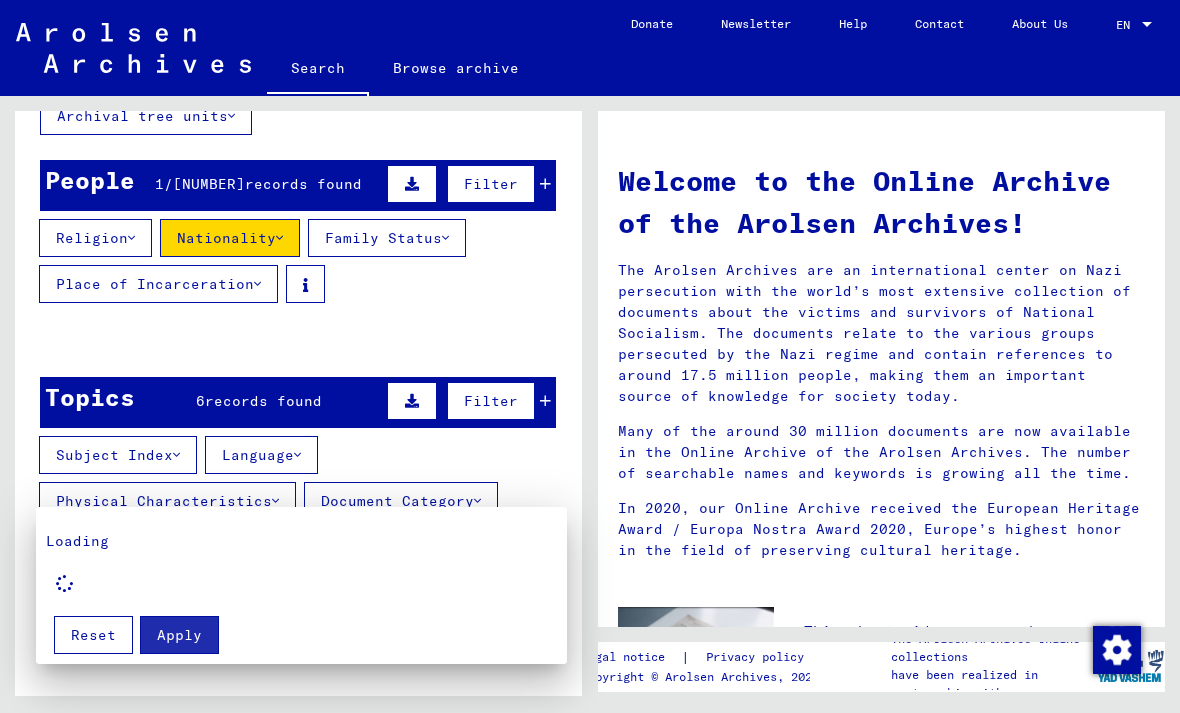 click on "Apply" at bounding box center [179, 635] 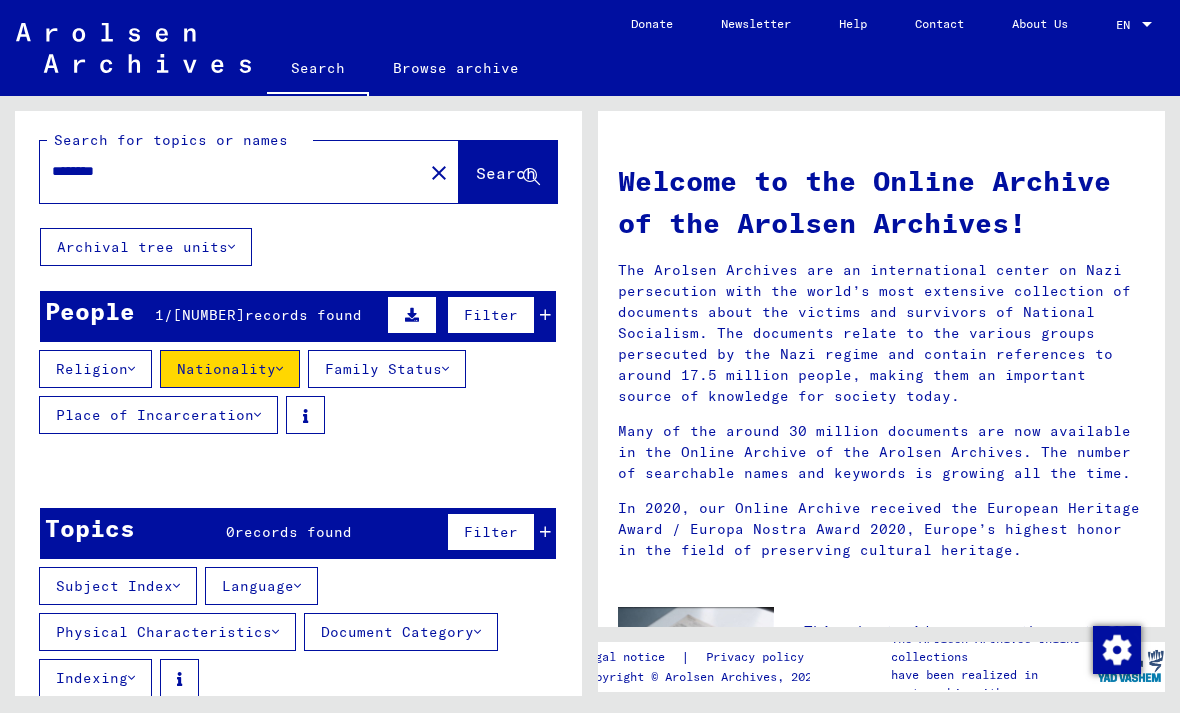 scroll, scrollTop: 0, scrollLeft: 0, axis: both 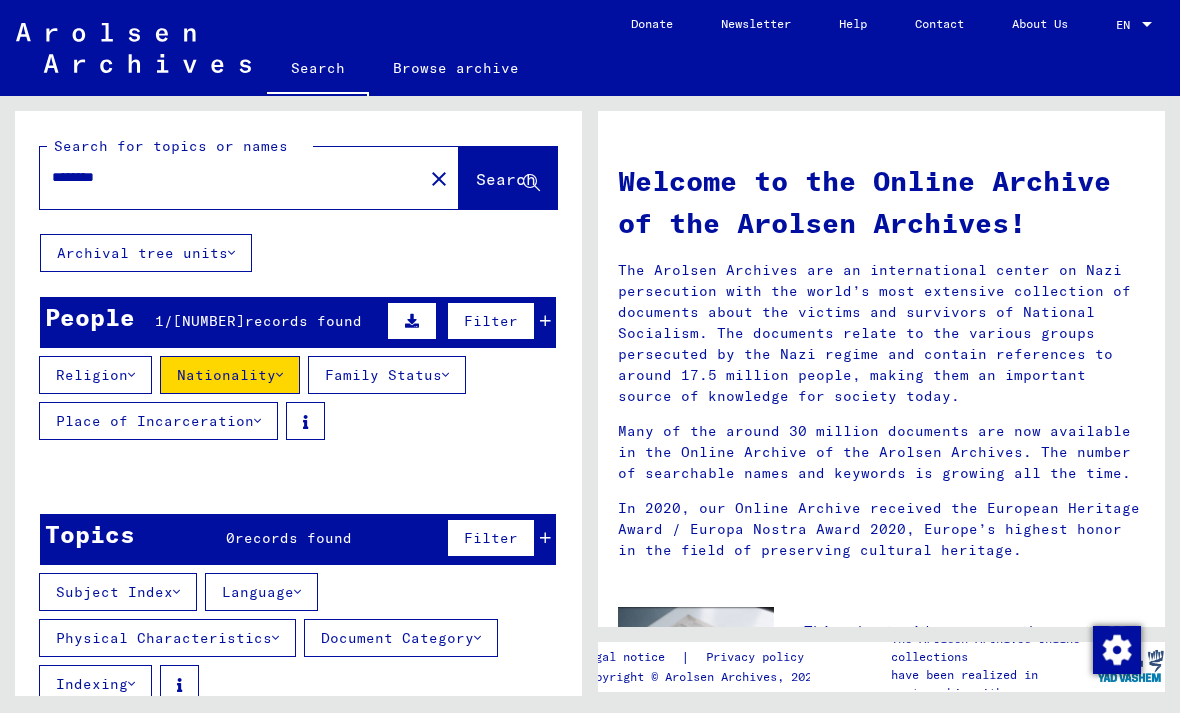 click on "Place of Incarceration" at bounding box center (158, 421) 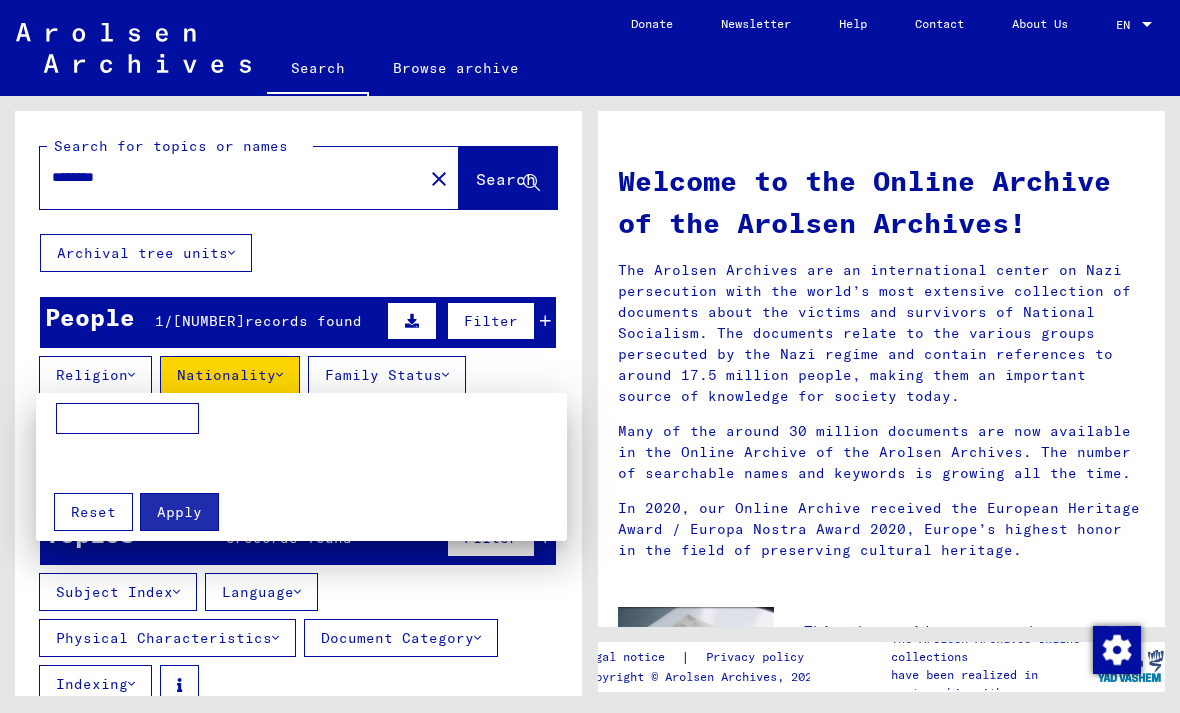 click on "Reset" at bounding box center [93, 512] 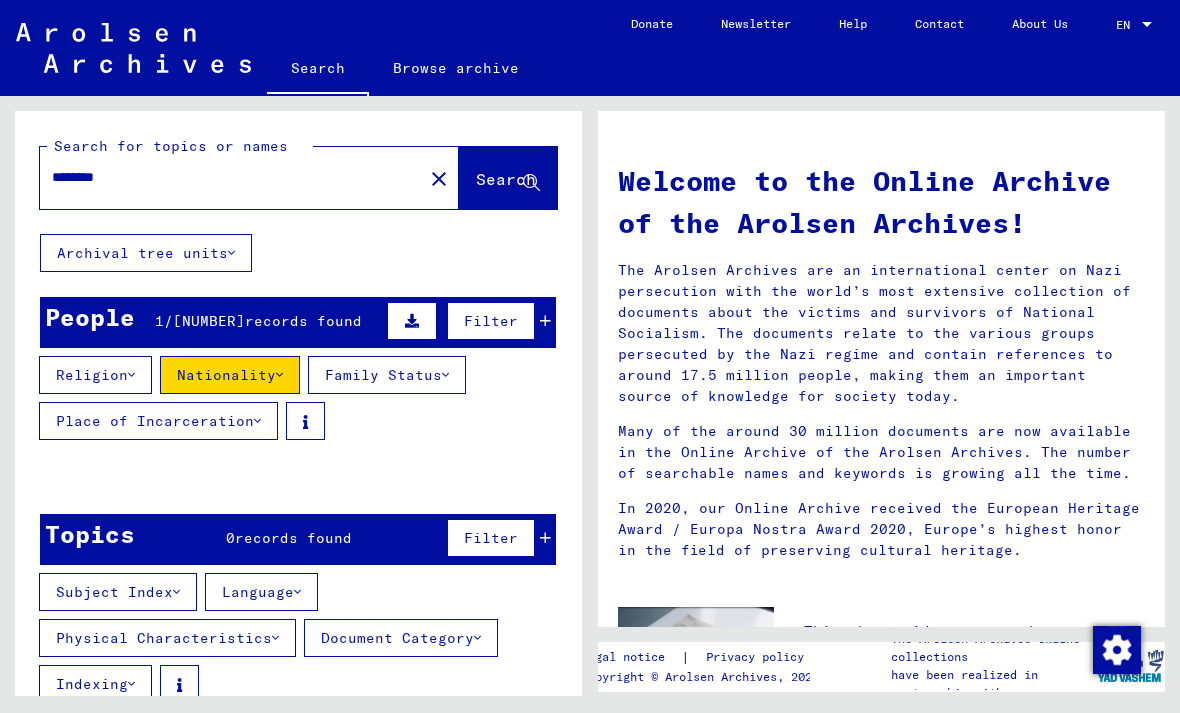 scroll, scrollTop: 24, scrollLeft: 0, axis: vertical 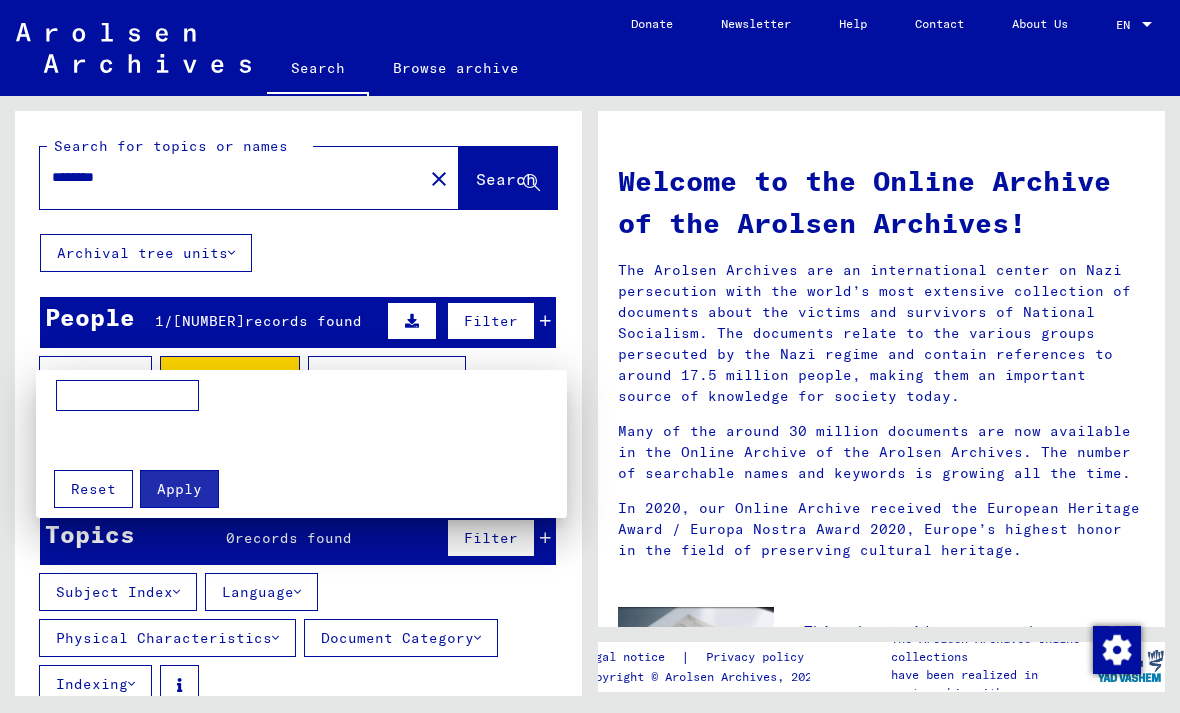 click at bounding box center [590, 356] 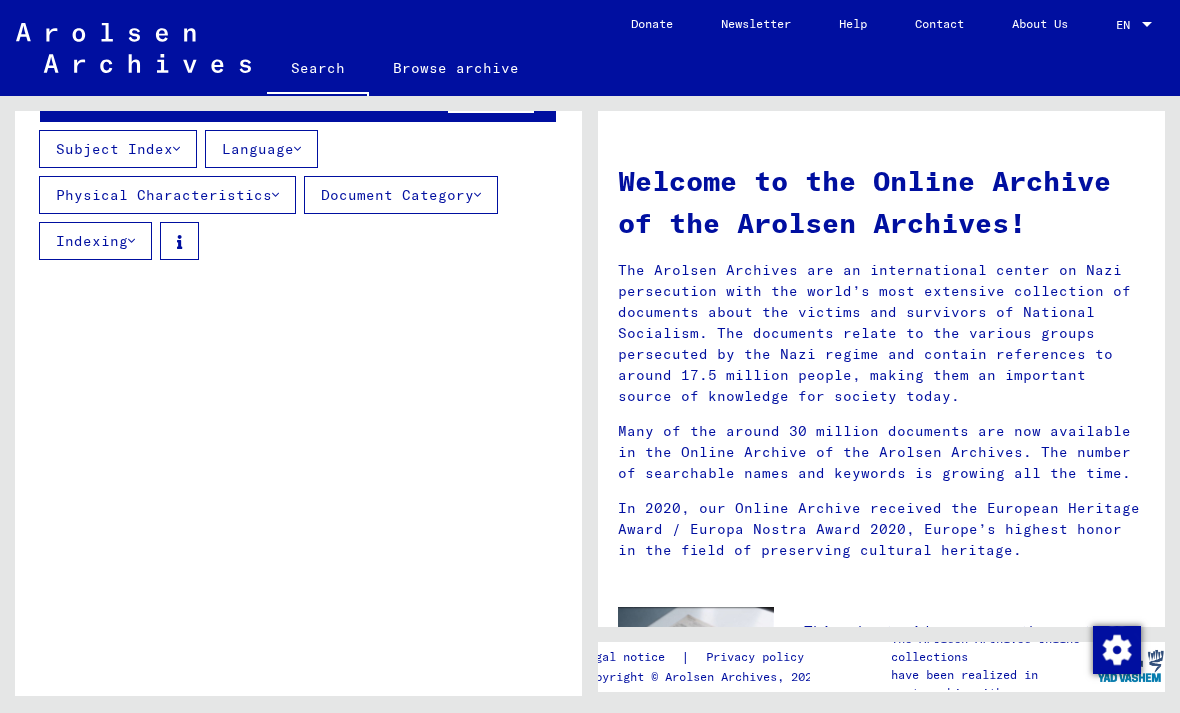 scroll, scrollTop: 446, scrollLeft: 0, axis: vertical 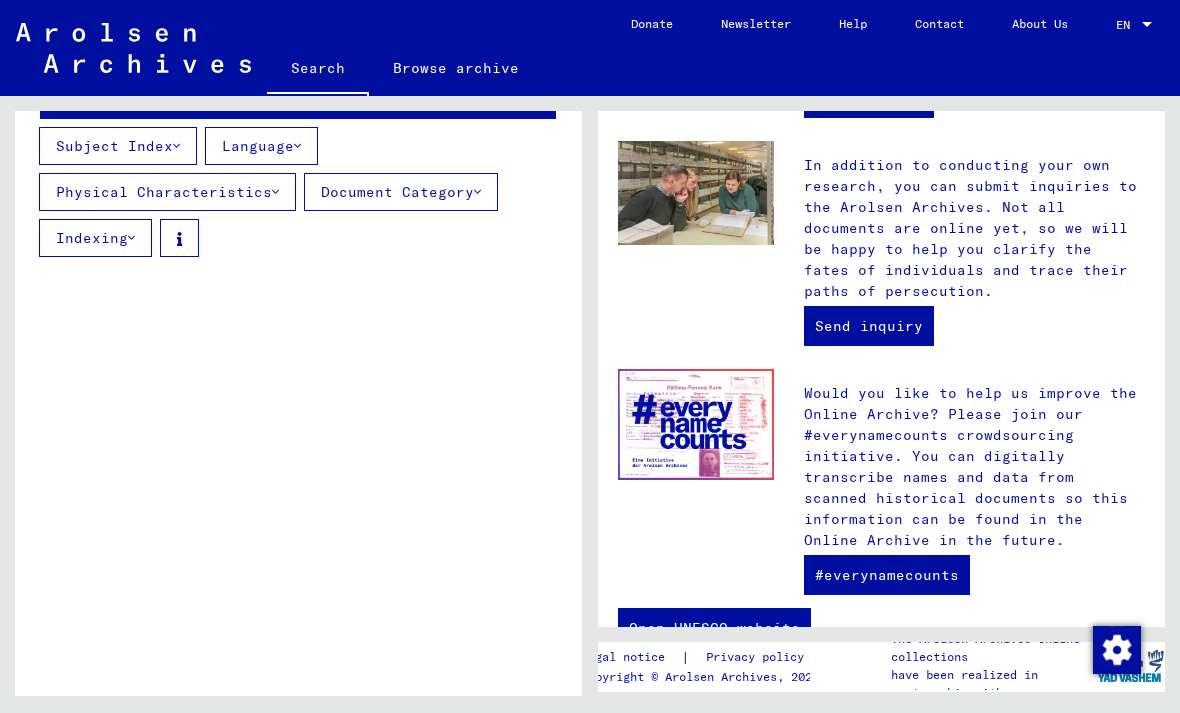 click on "The Arolsen Archives online collections have been realized in partnership with" 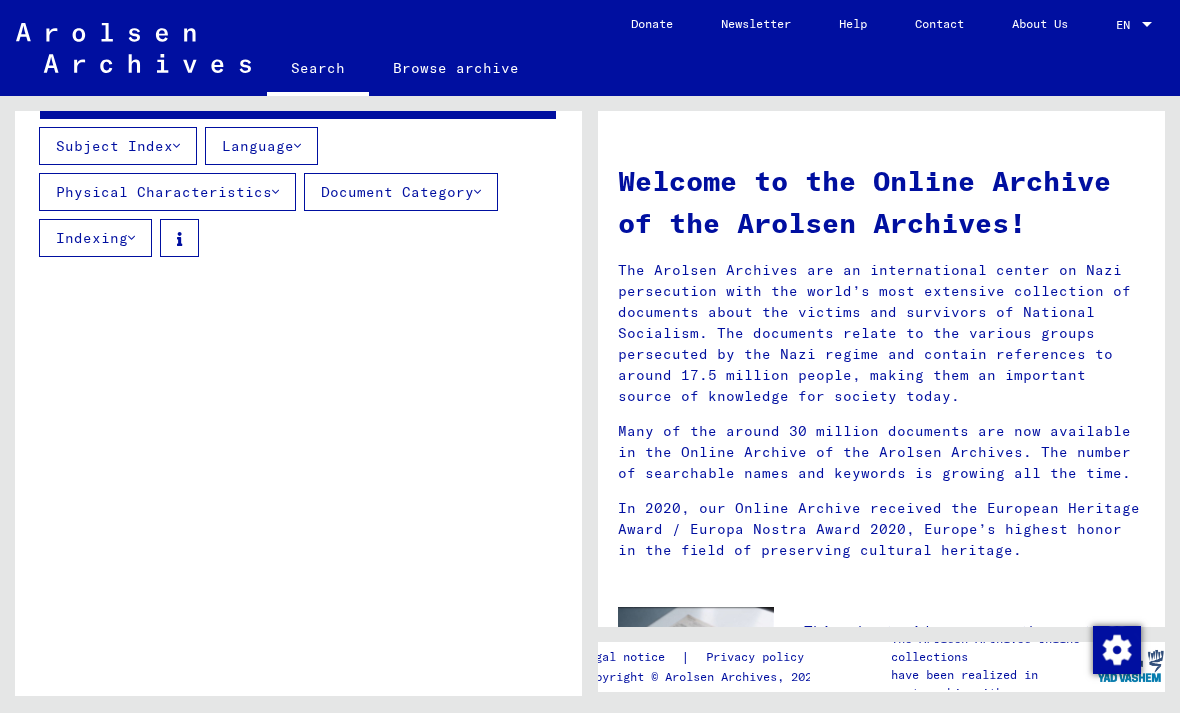 scroll, scrollTop: 24, scrollLeft: 0, axis: vertical 